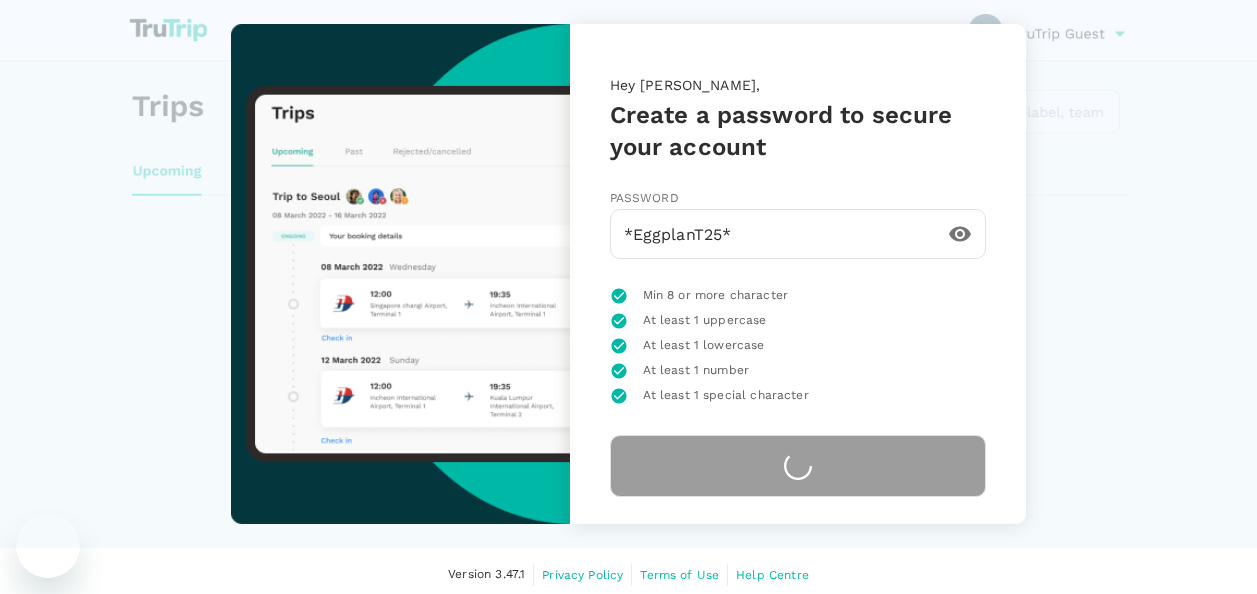 scroll, scrollTop: 0, scrollLeft: 0, axis: both 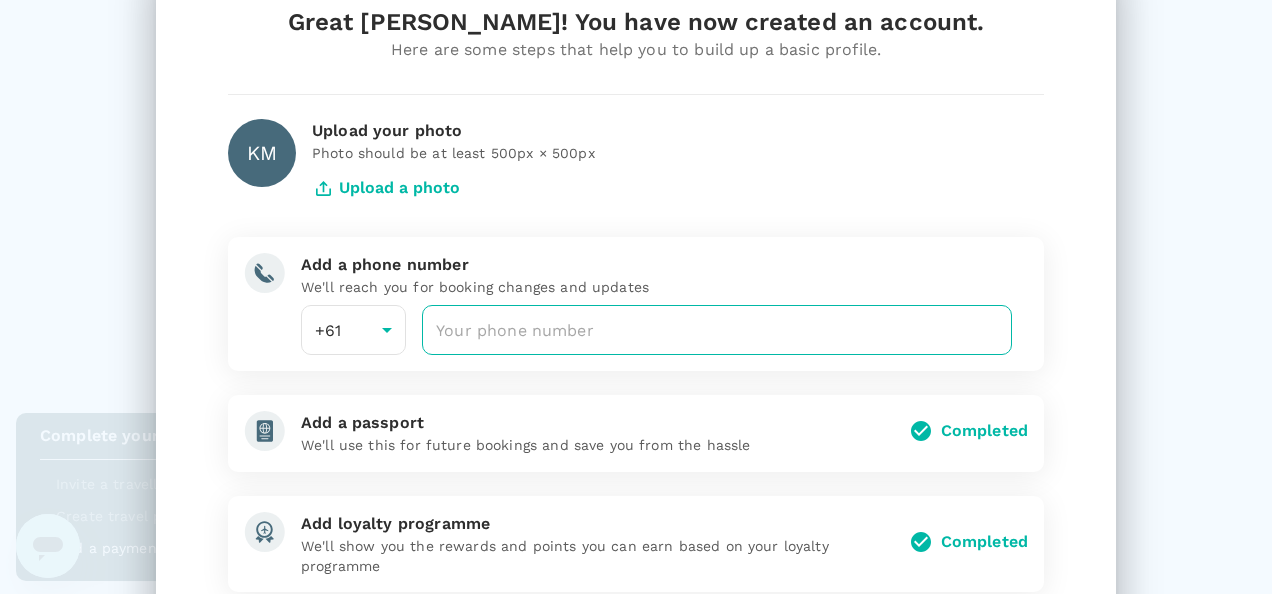 click at bounding box center [717, 330] 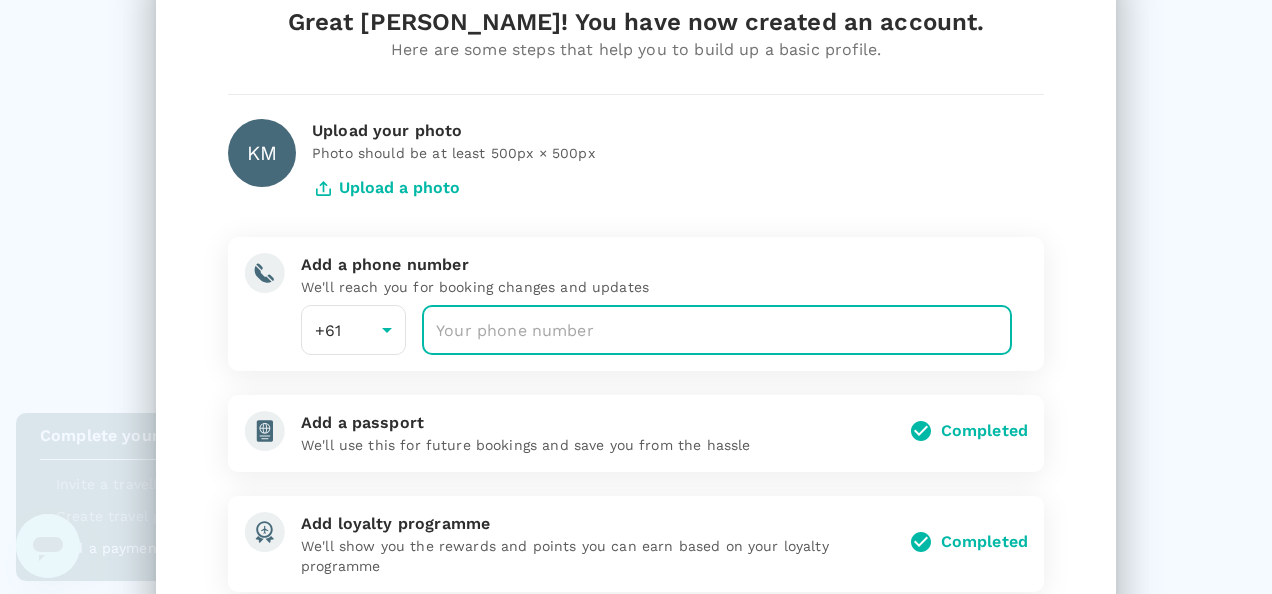 click at bounding box center (717, 330) 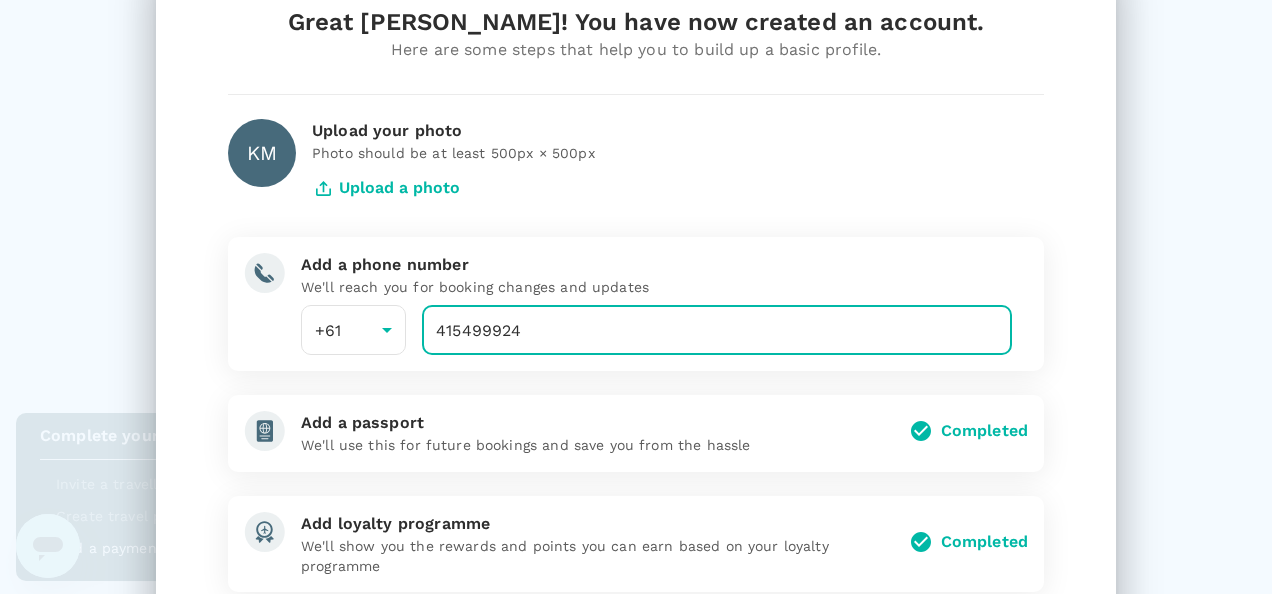 type on "415499924" 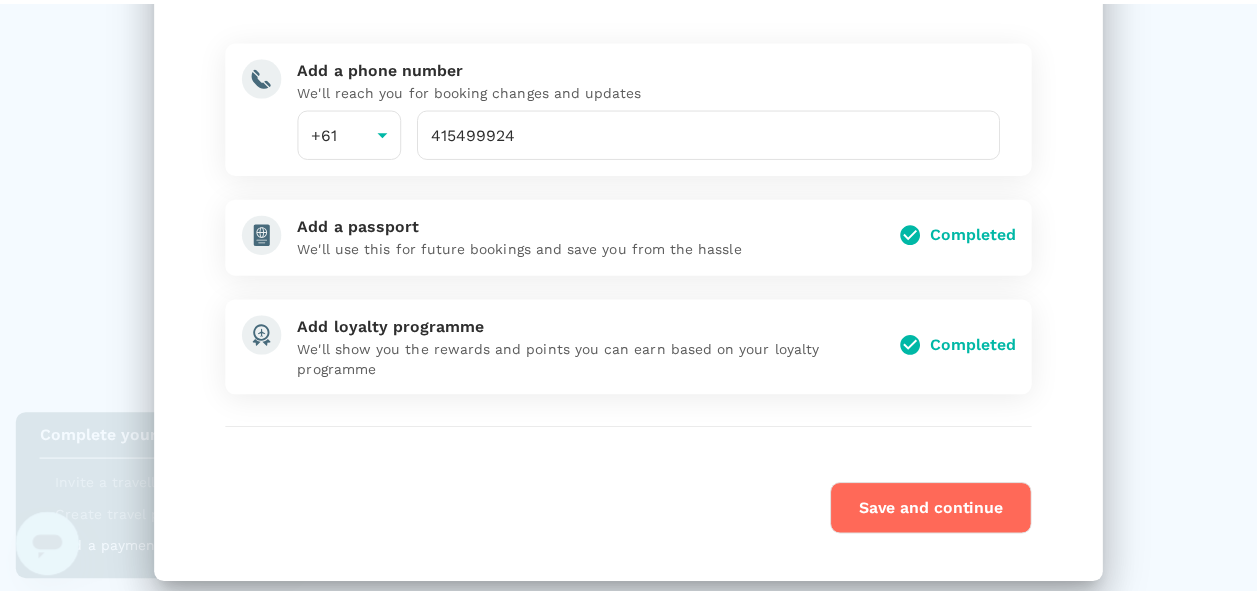 scroll, scrollTop: 272, scrollLeft: 0, axis: vertical 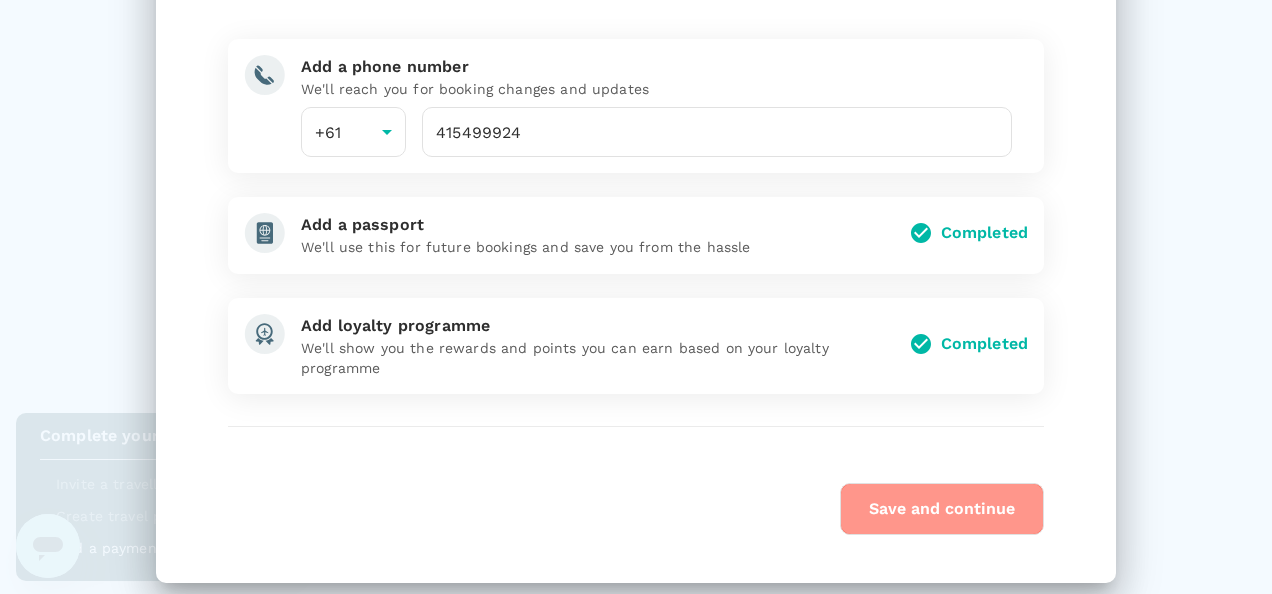 click on "Save and continue" at bounding box center (942, 509) 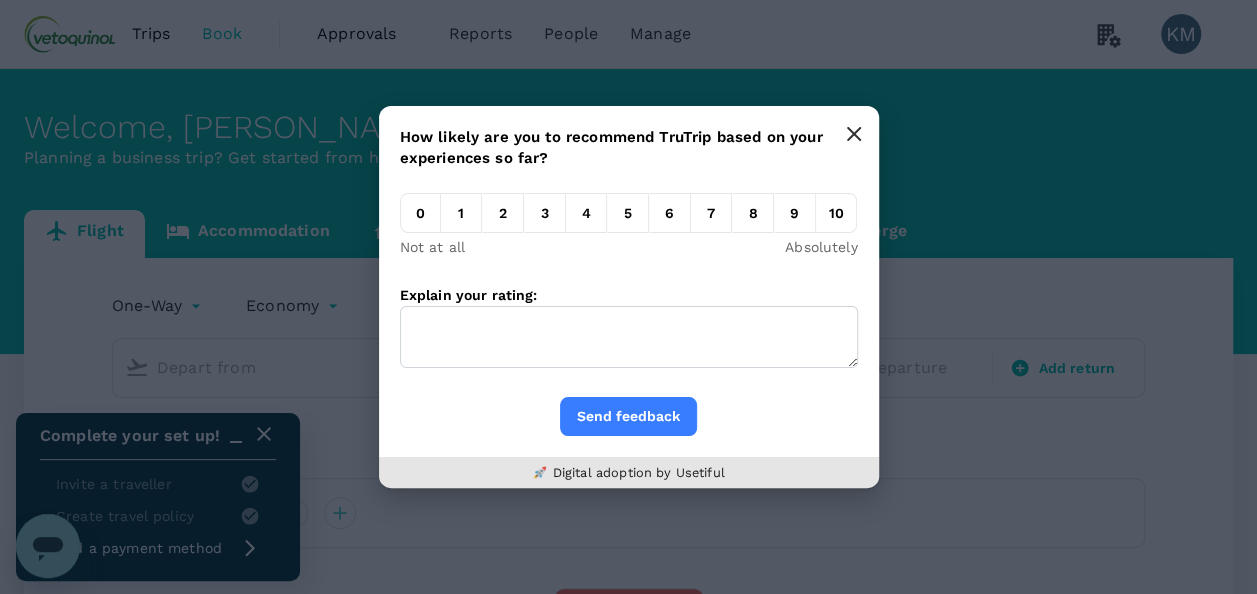 click at bounding box center [854, 134] 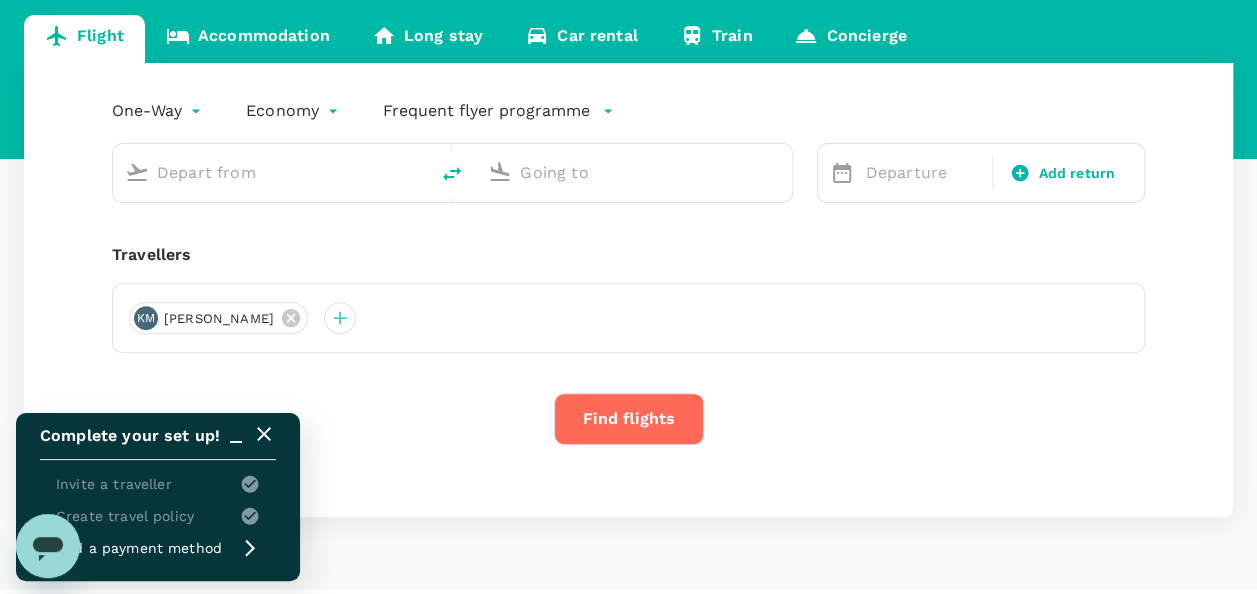 scroll, scrollTop: 193, scrollLeft: 0, axis: vertical 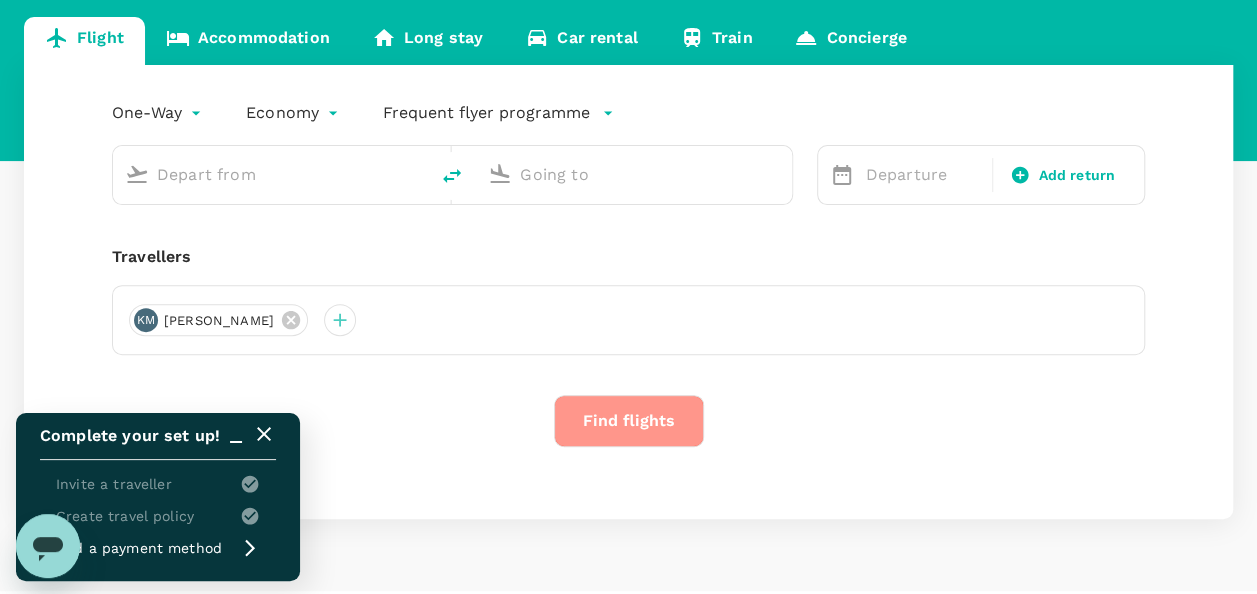 click on "Find flights" at bounding box center [629, 421] 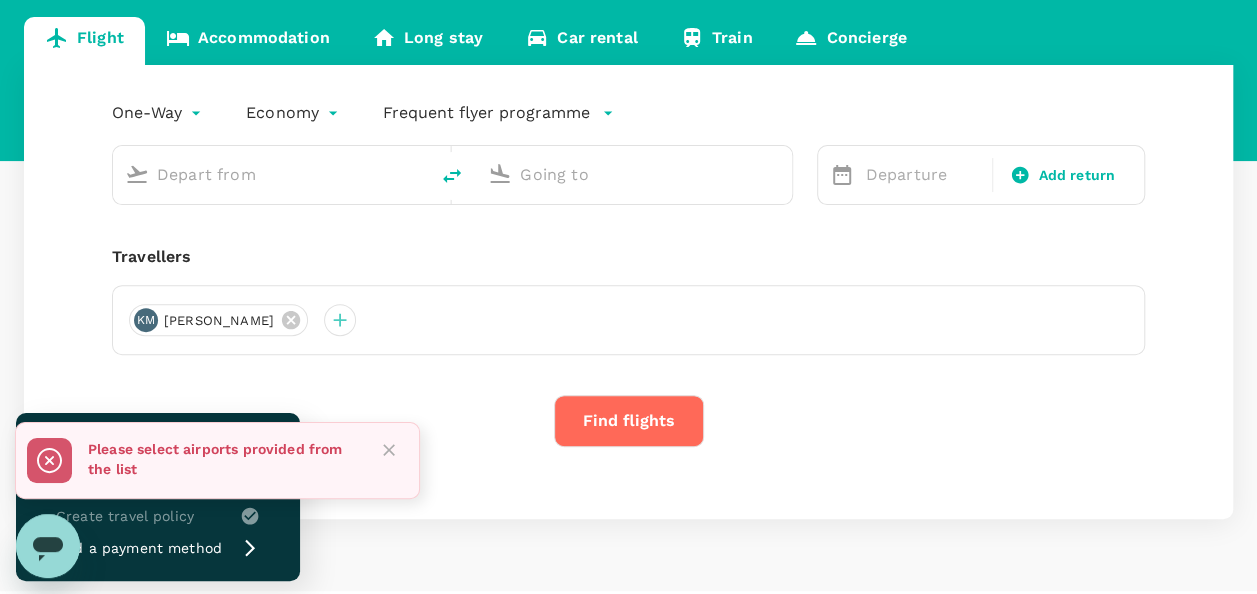 scroll, scrollTop: 205, scrollLeft: 0, axis: vertical 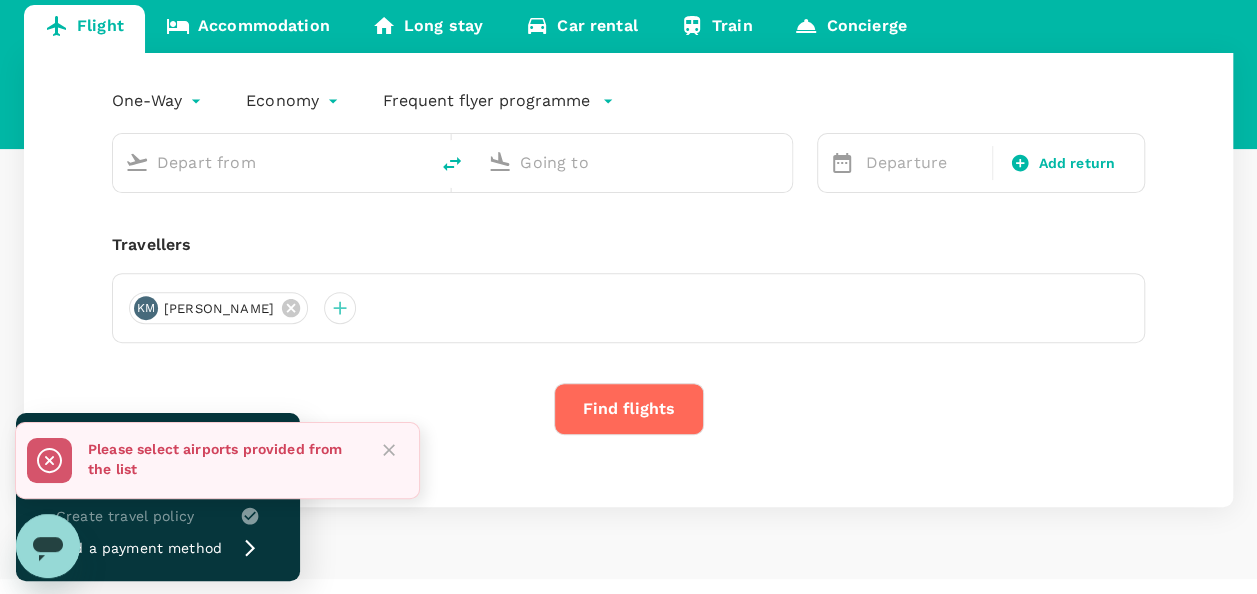 click at bounding box center (270, 163) 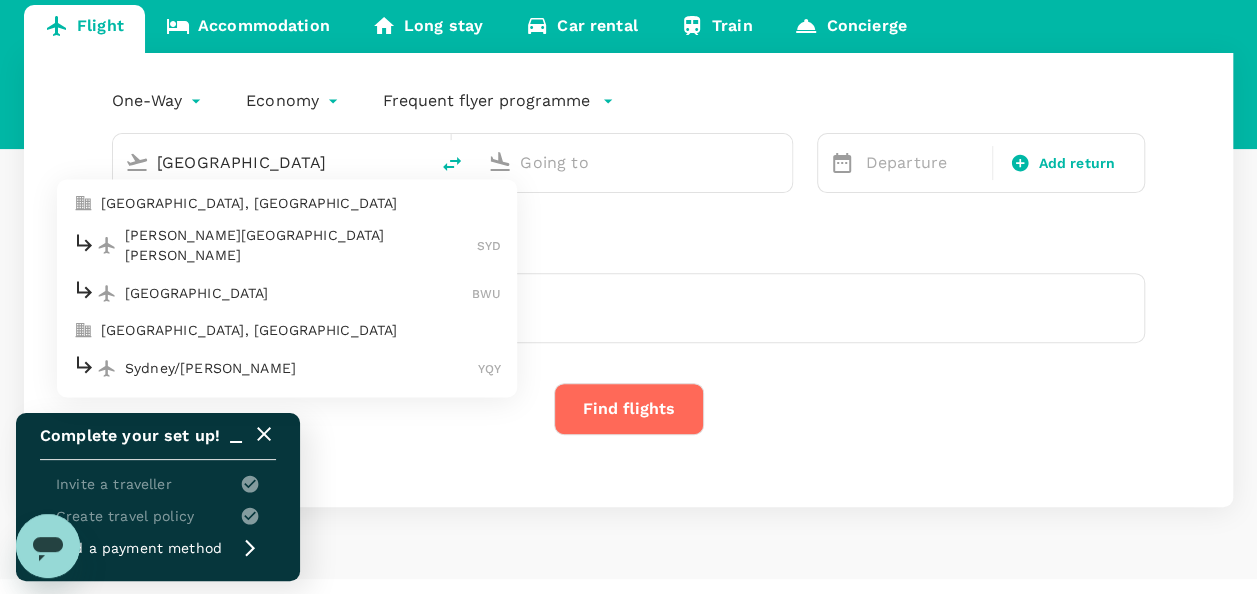 click on "[PERSON_NAME][GEOGRAPHIC_DATA][PERSON_NAME]" at bounding box center (301, 246) 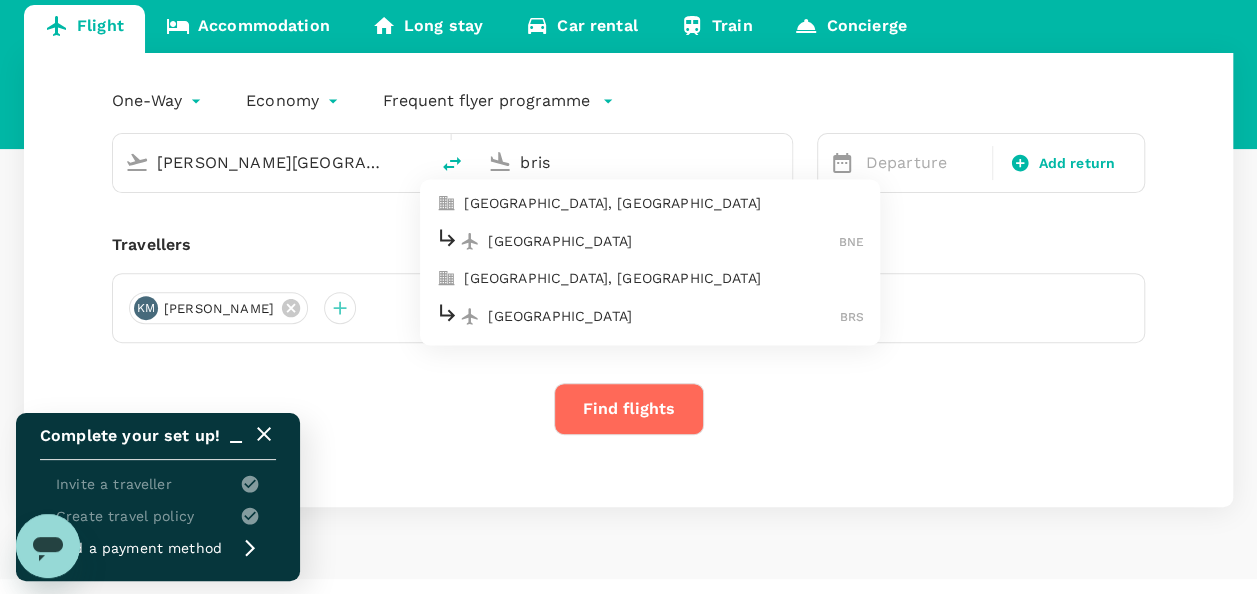 click on "Brisbane BNE" at bounding box center (650, 241) 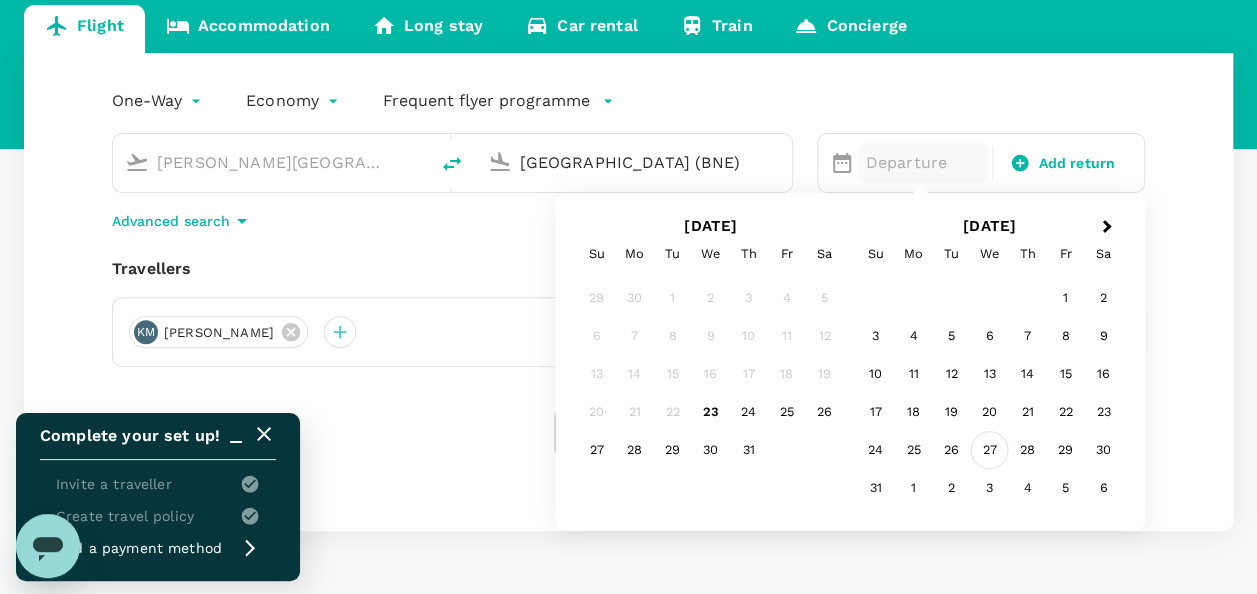 type on "[GEOGRAPHIC_DATA] (BNE)" 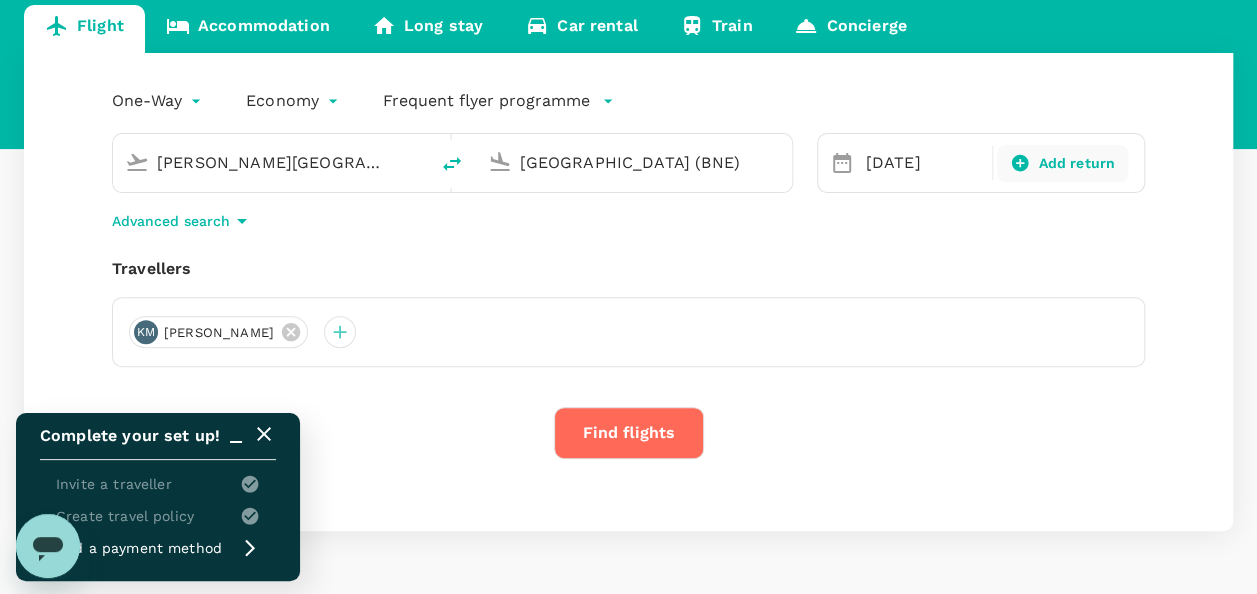 click on "Add return" at bounding box center (1076, 163) 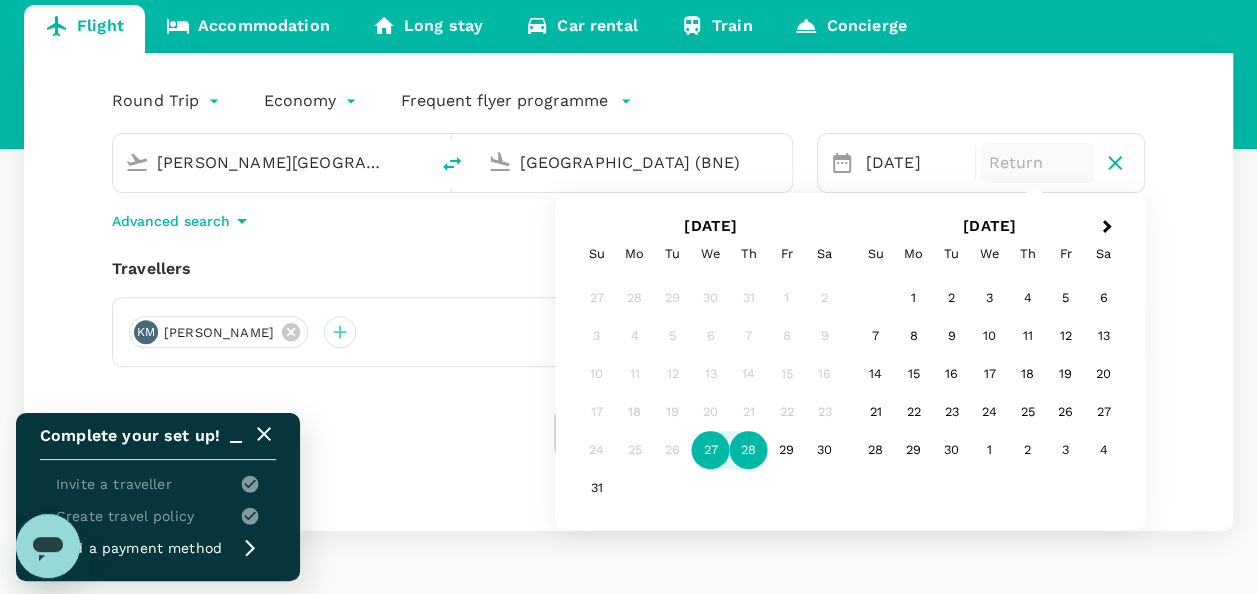 click on "28" at bounding box center [749, 450] 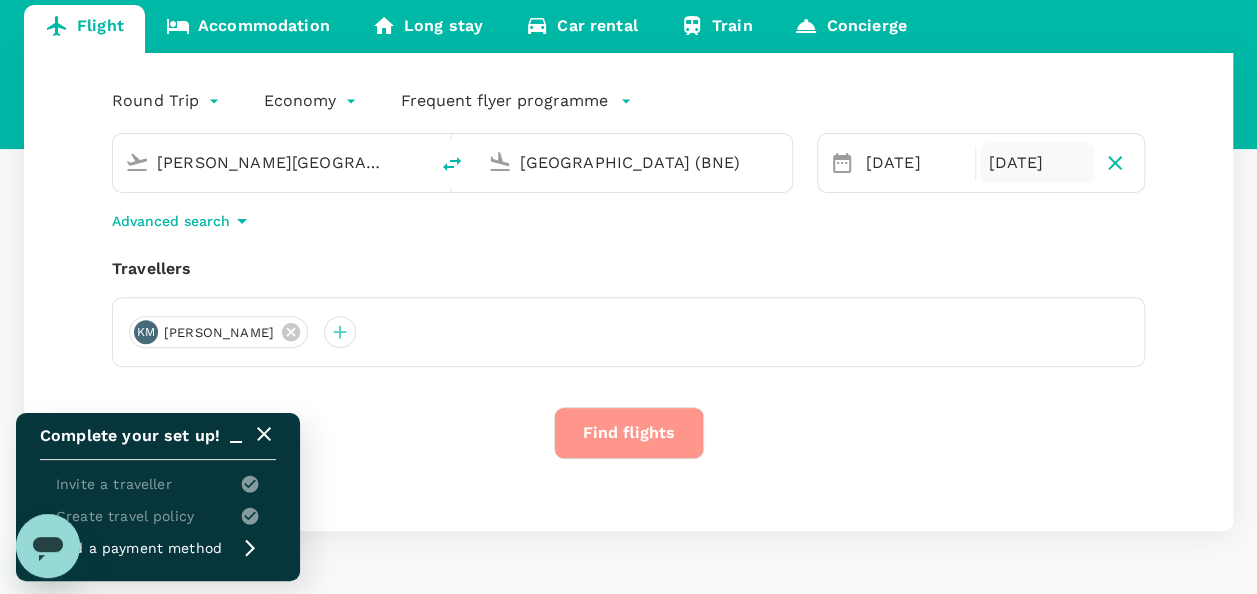 click on "Find flights" at bounding box center (629, 433) 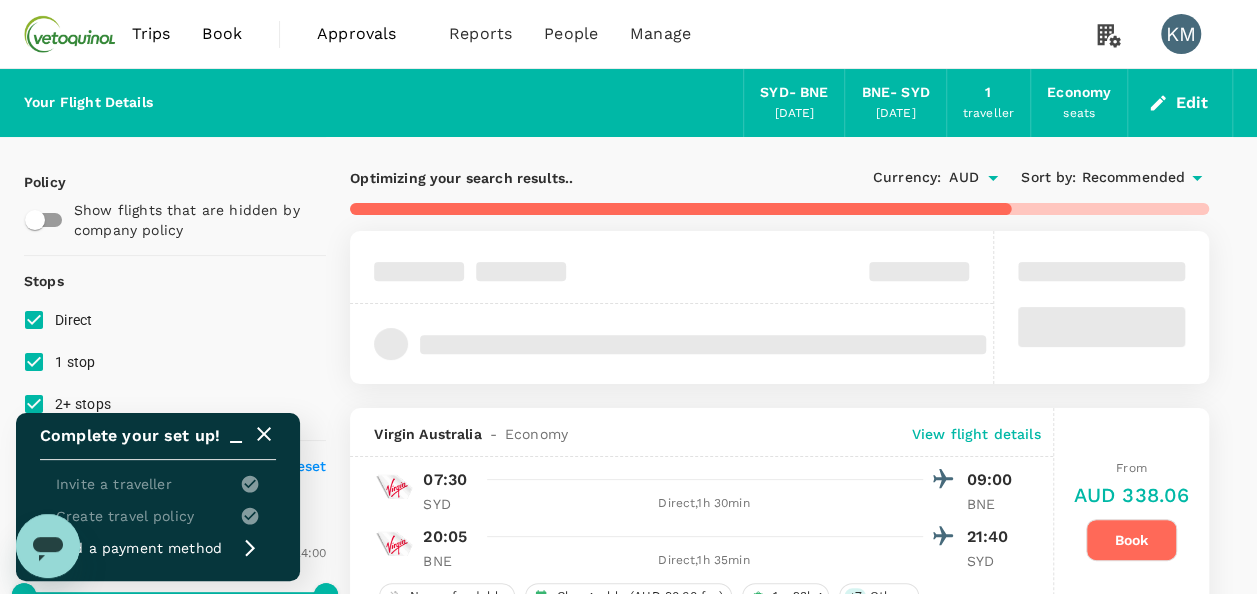 scroll, scrollTop: 7, scrollLeft: 0, axis: vertical 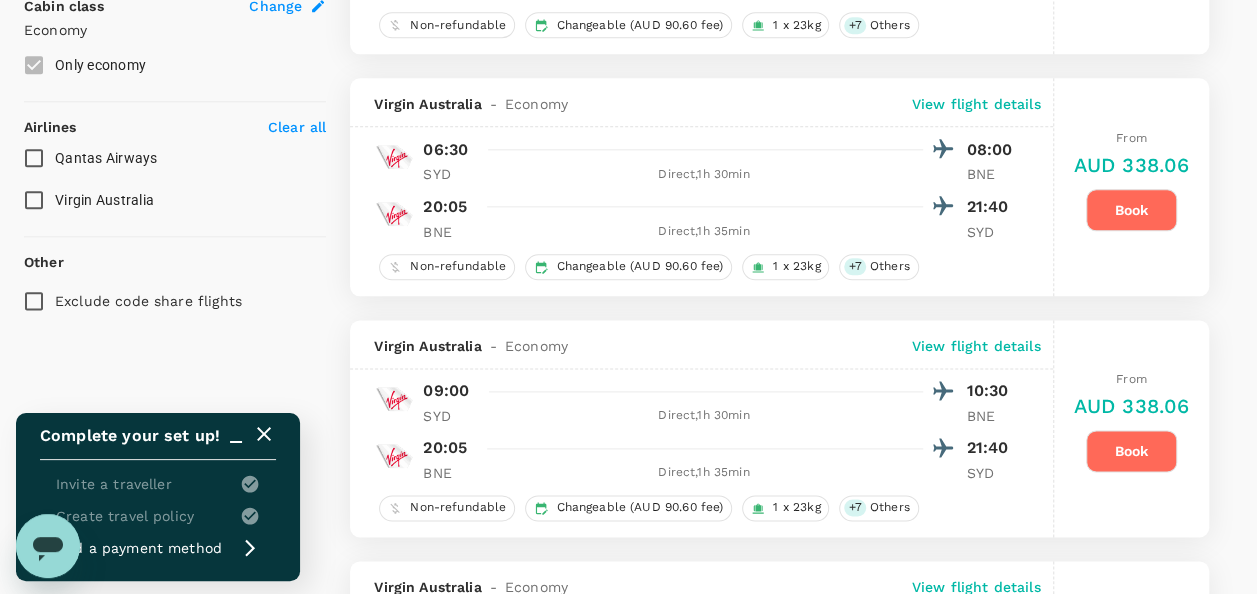 type on "500" 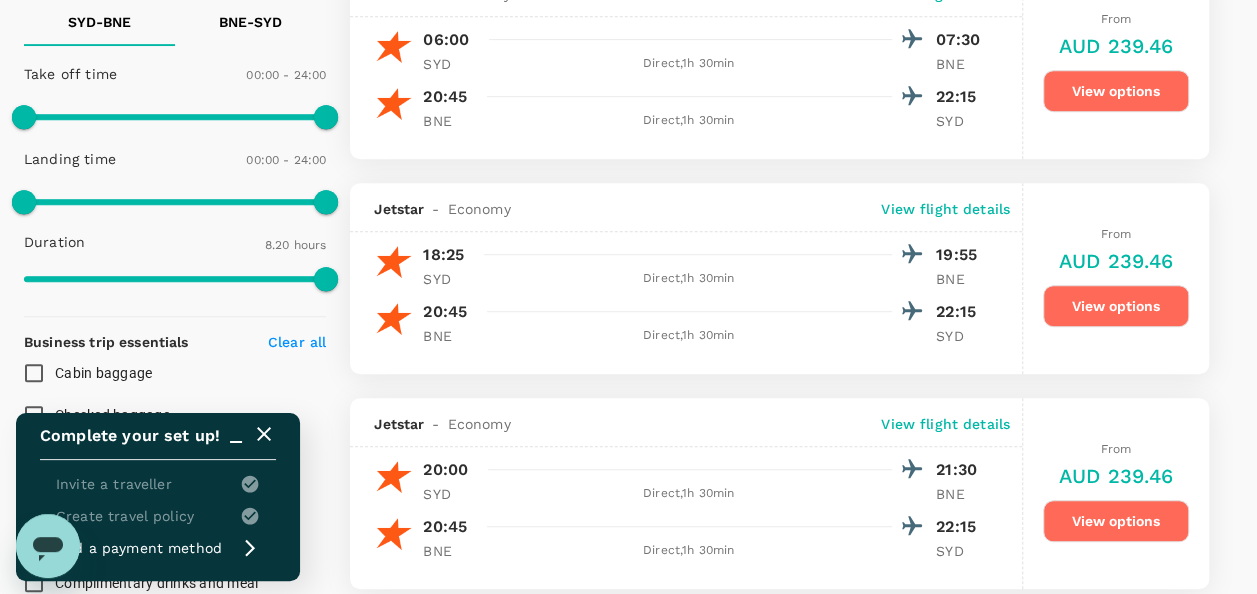 scroll, scrollTop: 460, scrollLeft: 0, axis: vertical 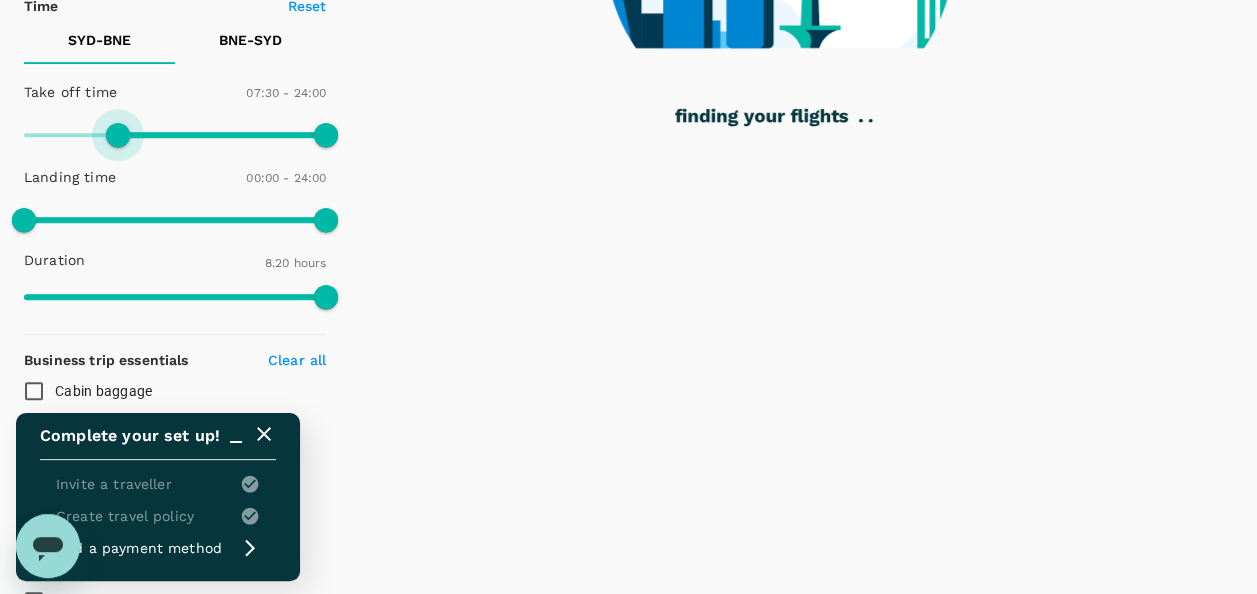 type on "480" 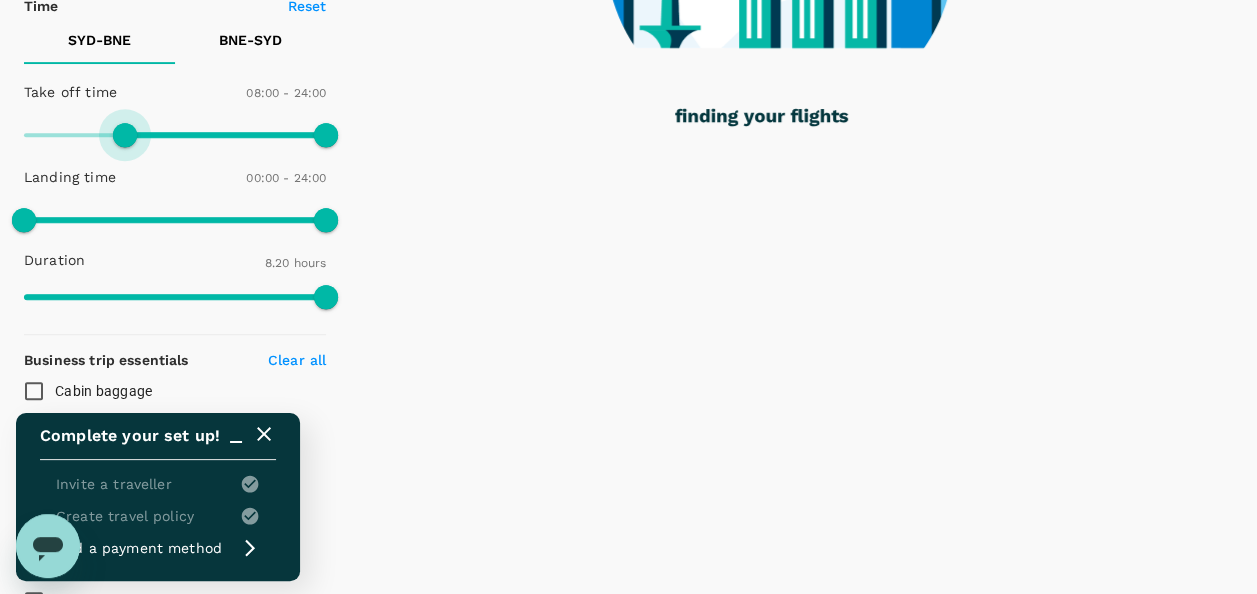 drag, startPoint x: 26, startPoint y: 126, endPoint x: 122, endPoint y: 155, distance: 100.28459 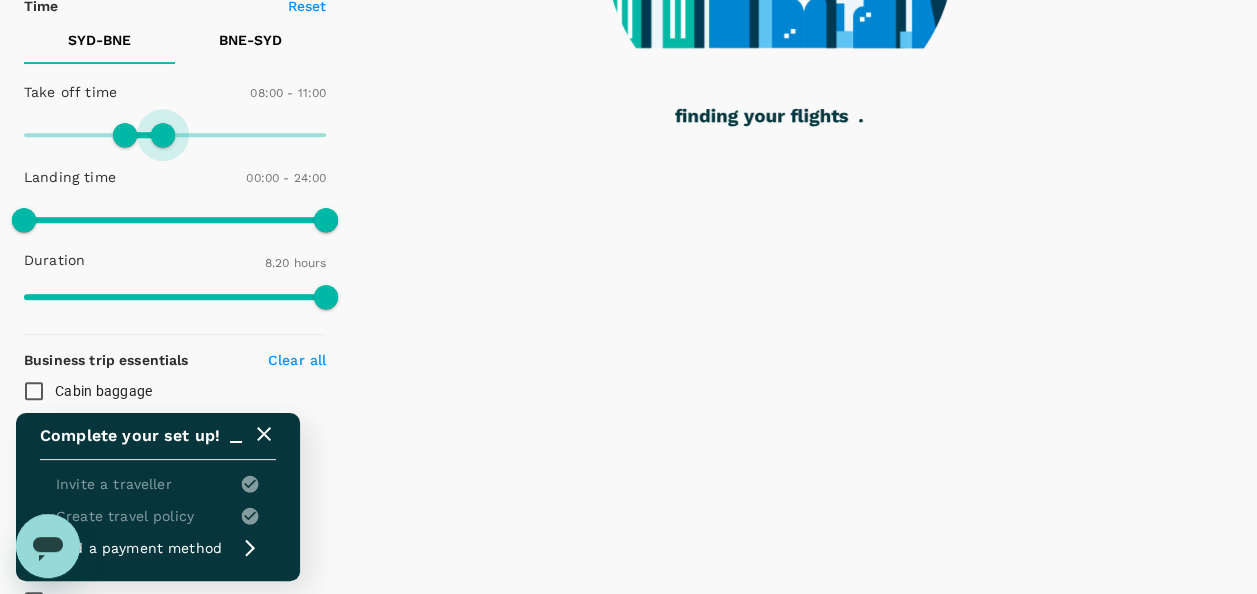 type on "690" 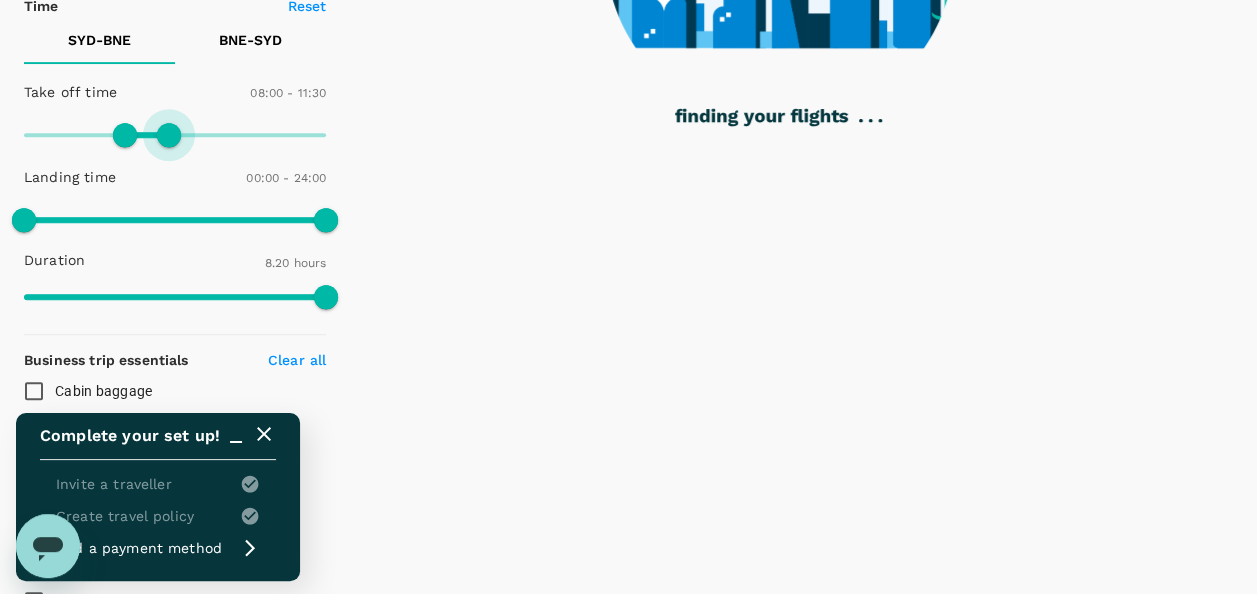 drag, startPoint x: 332, startPoint y: 124, endPoint x: 166, endPoint y: 133, distance: 166.24379 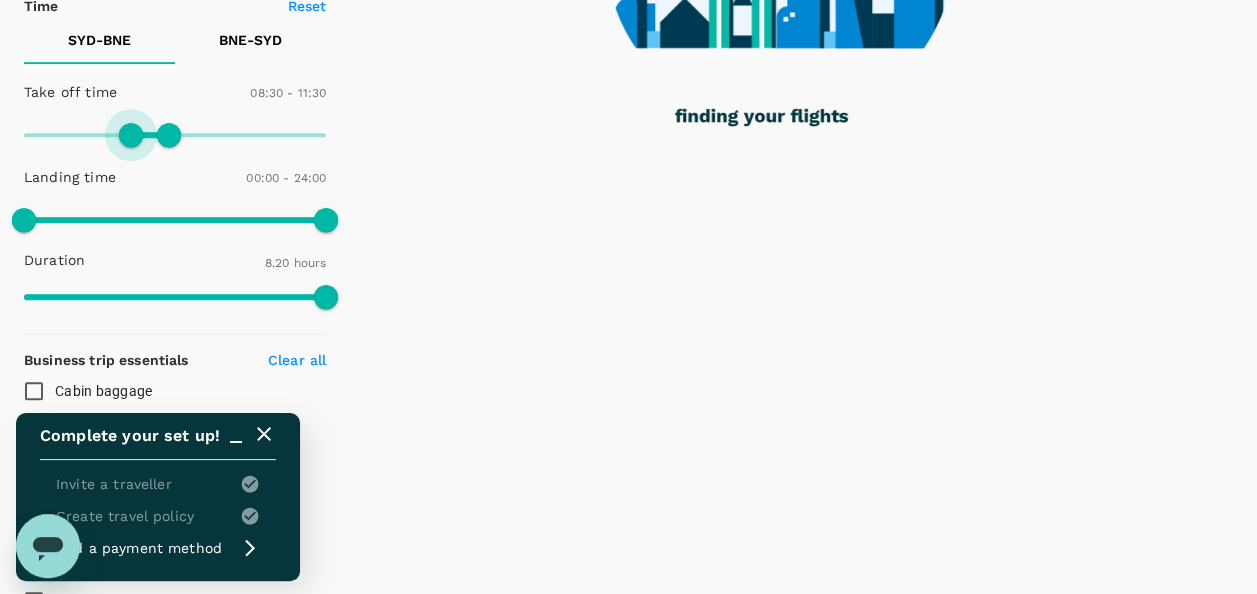 type on "420" 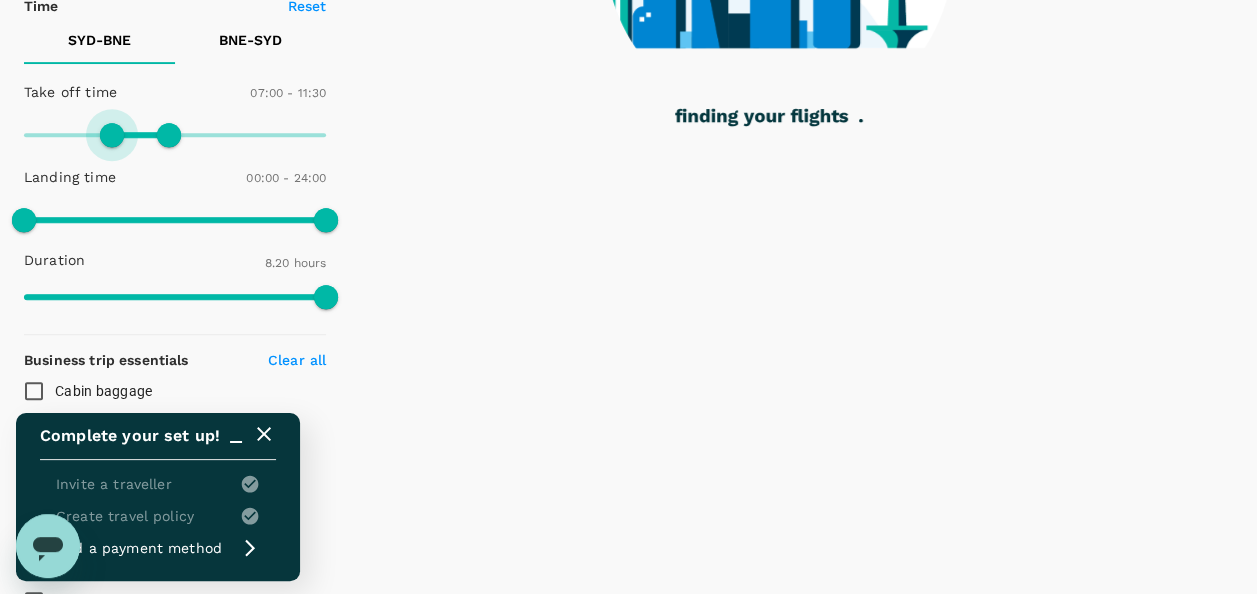 drag, startPoint x: 137, startPoint y: 130, endPoint x: 114, endPoint y: 130, distance: 23 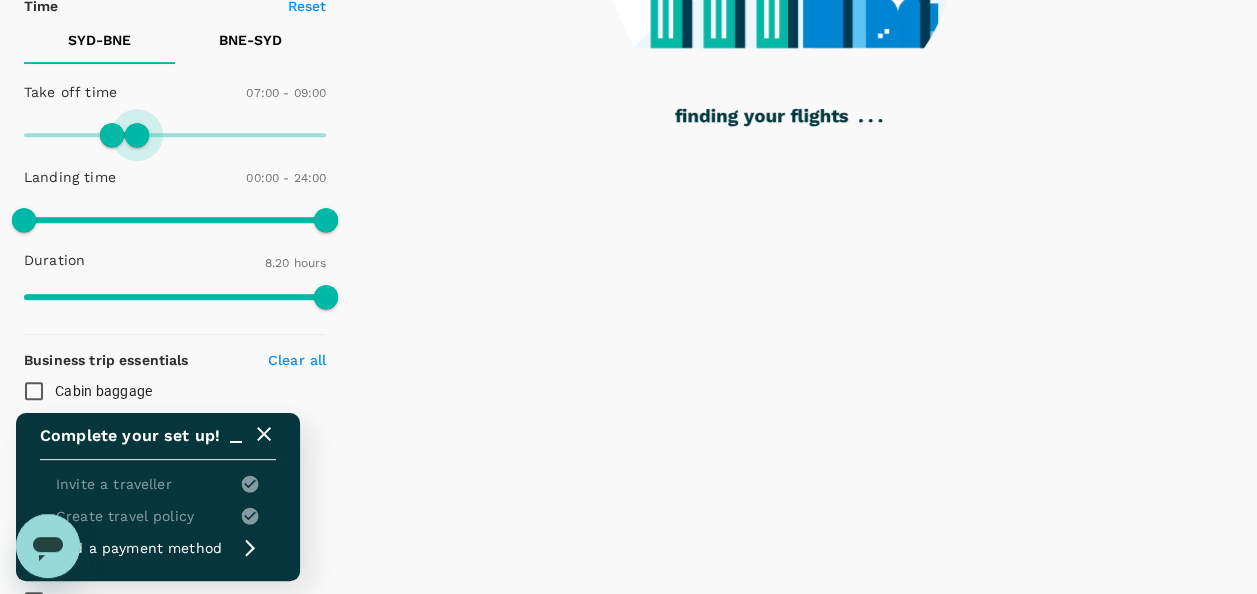 type on "510" 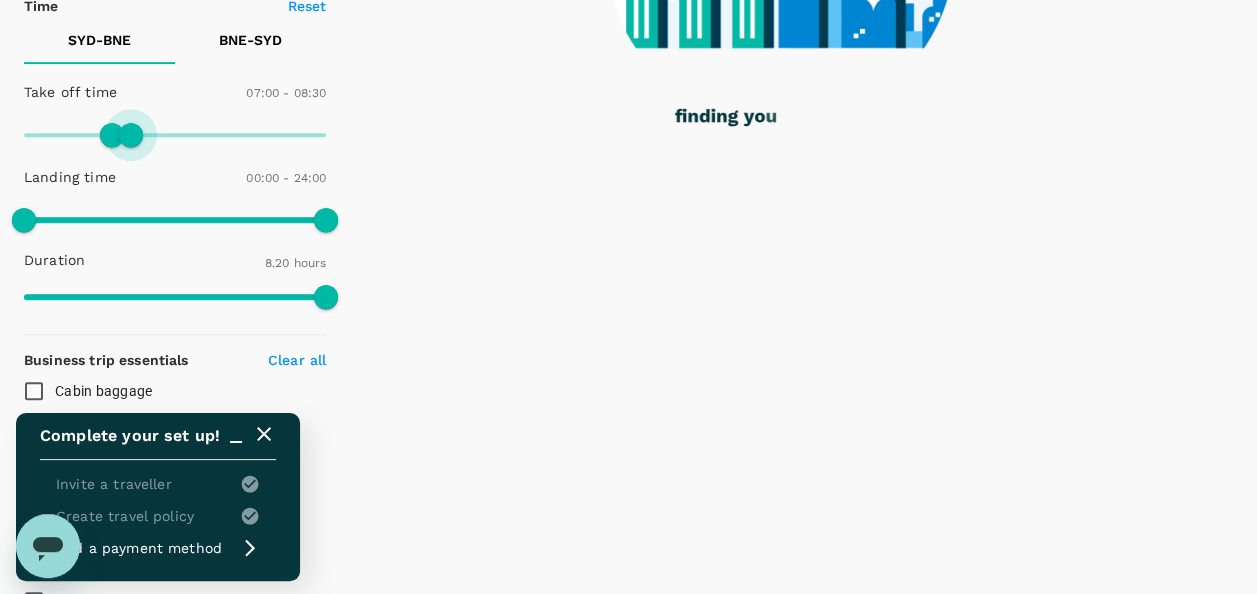 drag, startPoint x: 174, startPoint y: 129, endPoint x: 134, endPoint y: 121, distance: 40.792156 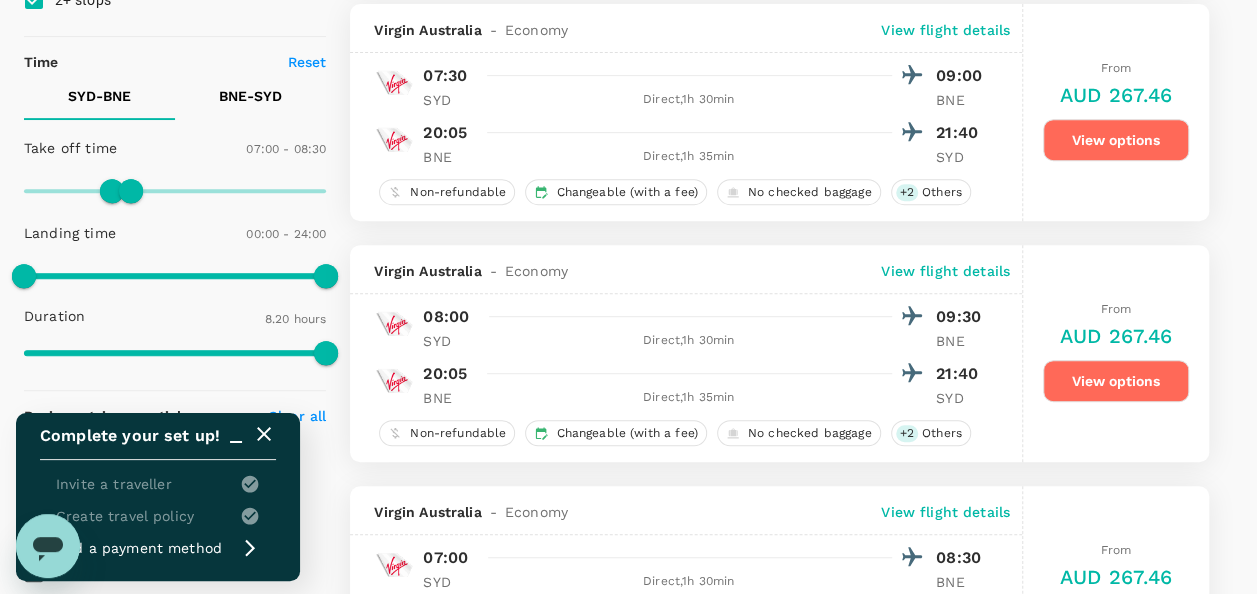 scroll, scrollTop: 402, scrollLeft: 0, axis: vertical 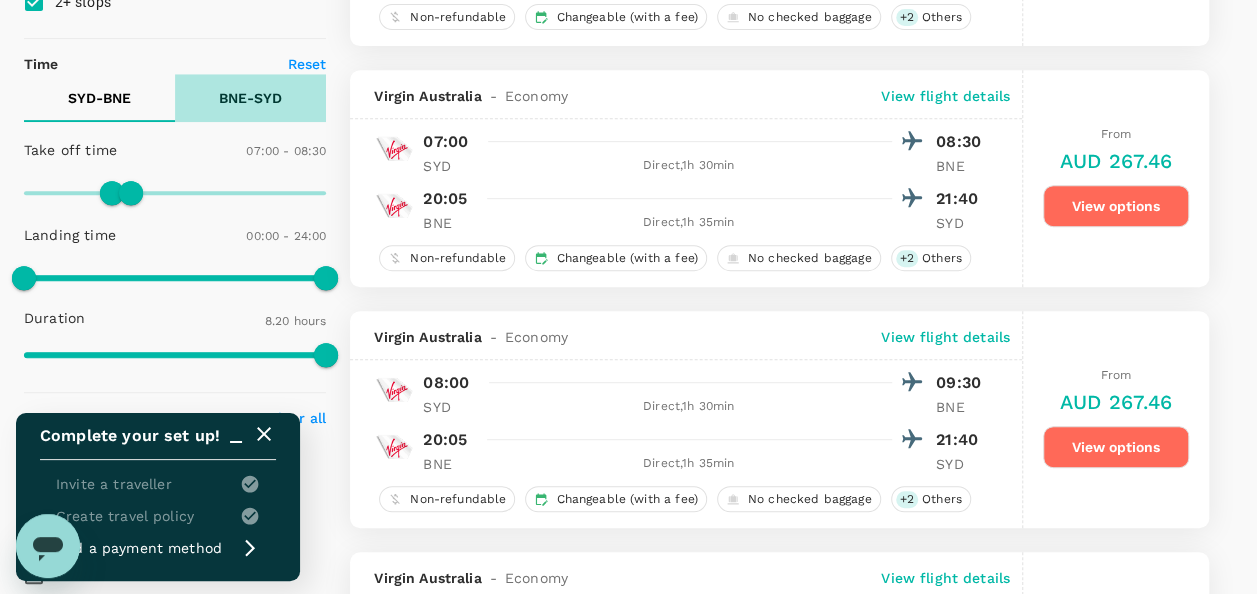 click on "BNE - SYD" at bounding box center (250, 98) 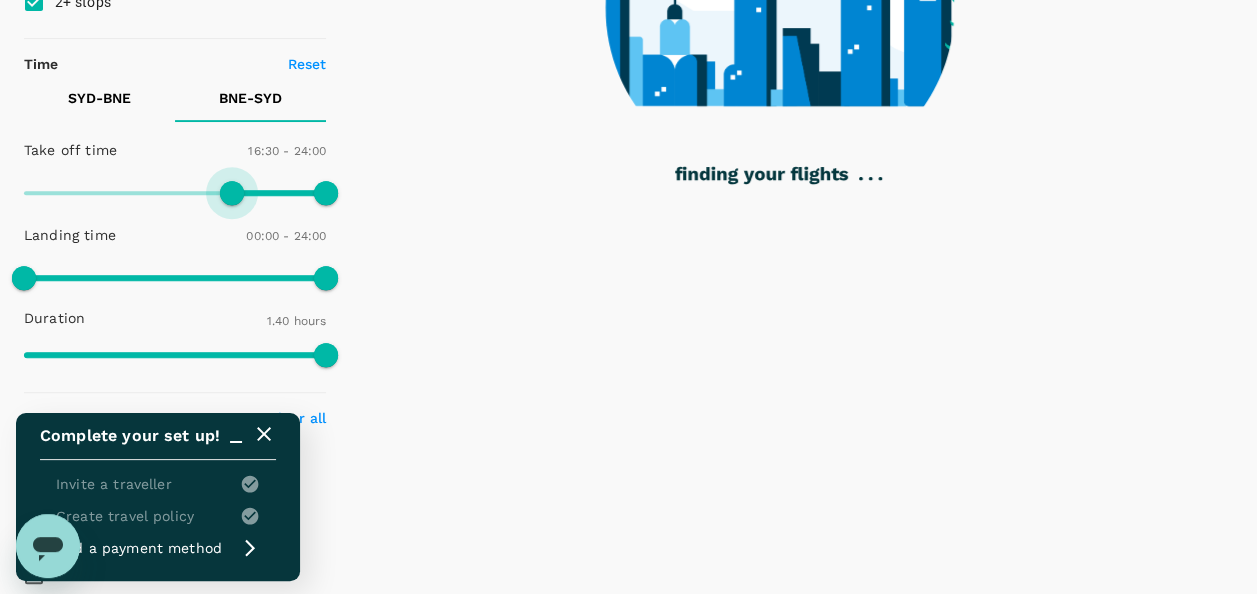 type on "1020" 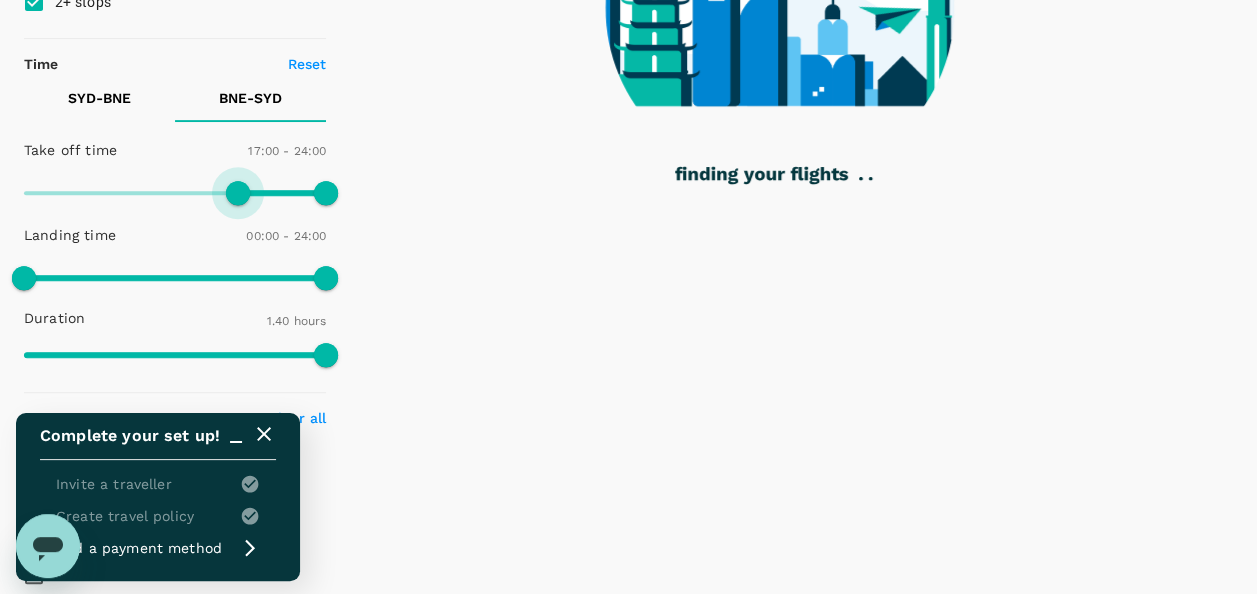 drag, startPoint x: 26, startPoint y: 185, endPoint x: 237, endPoint y: 201, distance: 211.60576 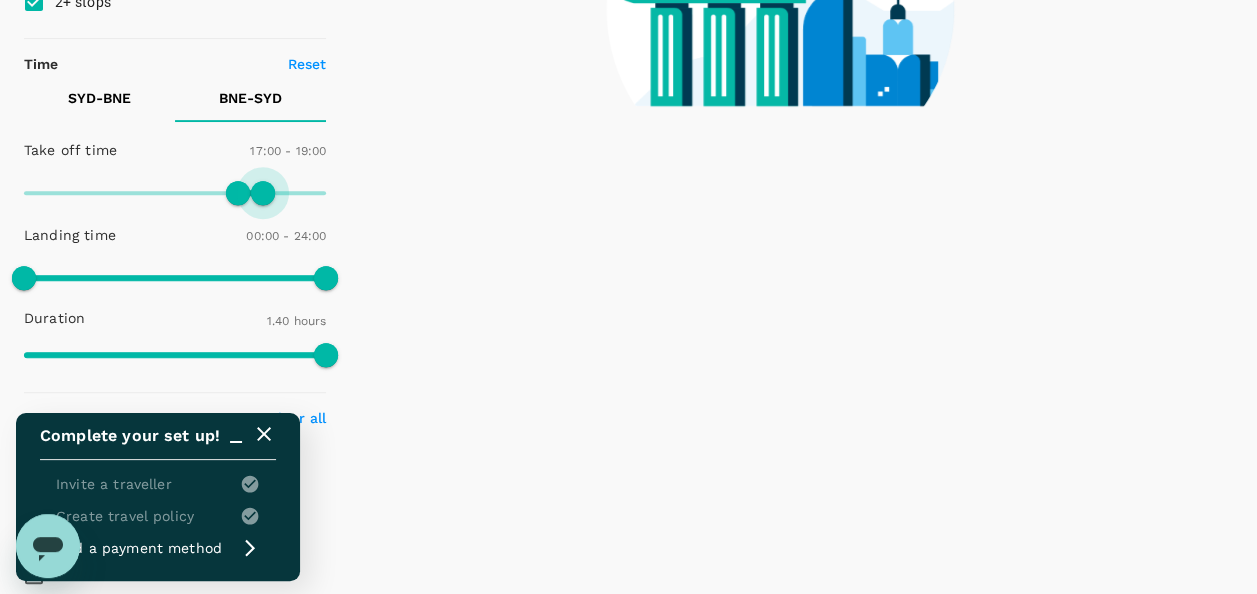 type on "1110" 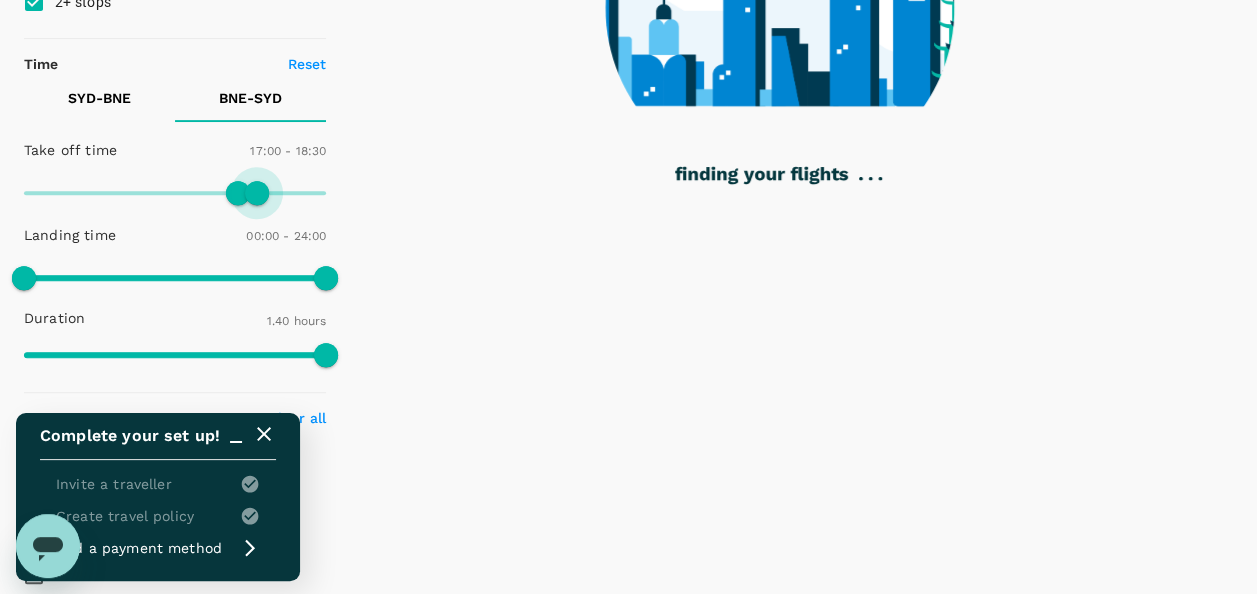 drag, startPoint x: 324, startPoint y: 190, endPoint x: 256, endPoint y: 188, distance: 68.0294 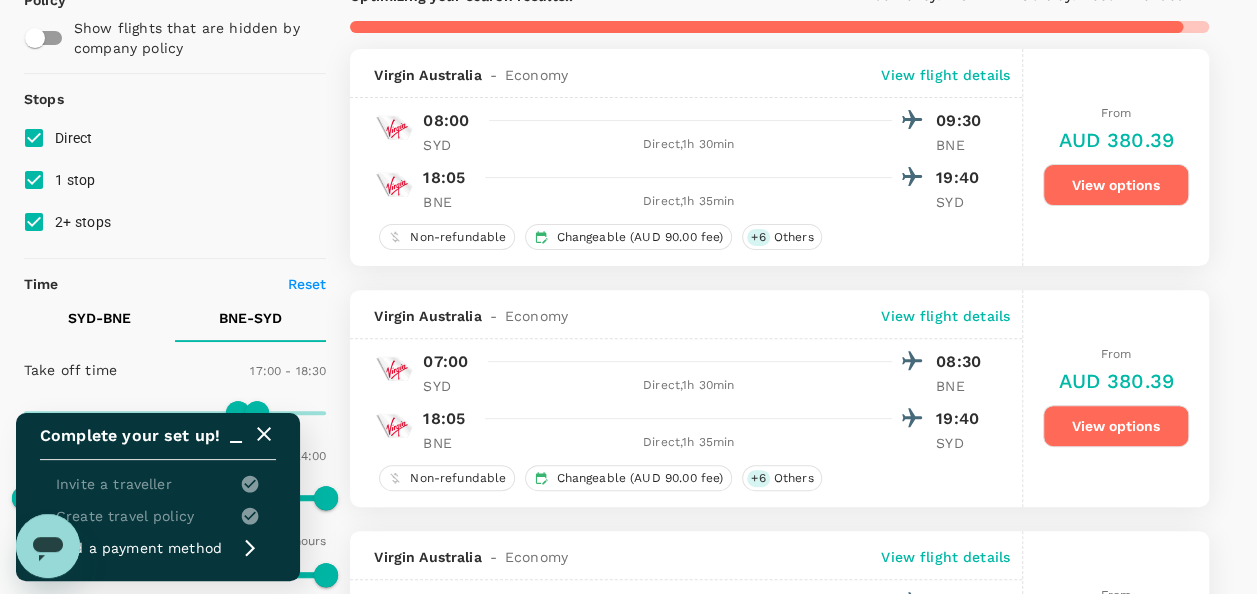 scroll, scrollTop: 168, scrollLeft: 0, axis: vertical 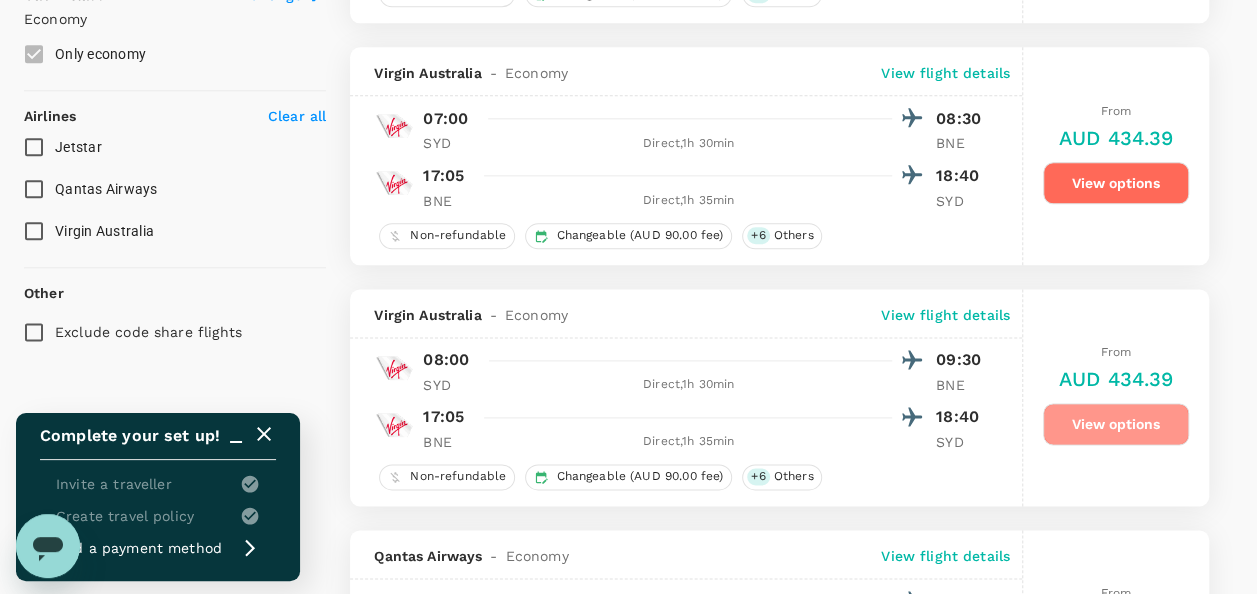 click on "View options" at bounding box center [1116, 424] 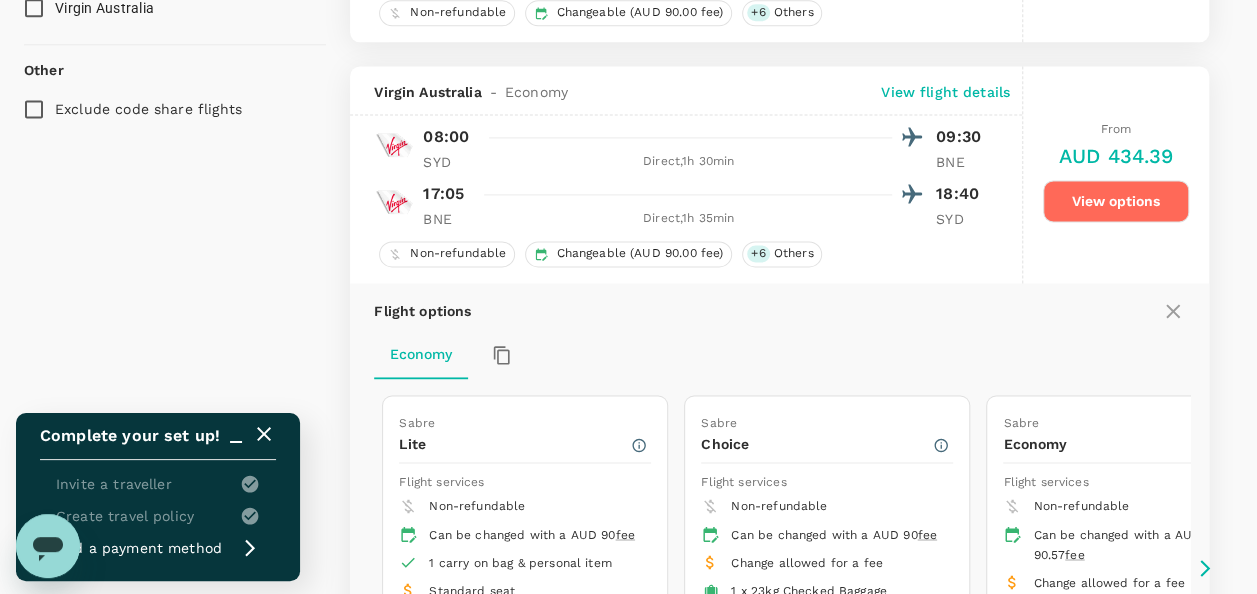 scroll, scrollTop: 1414, scrollLeft: 0, axis: vertical 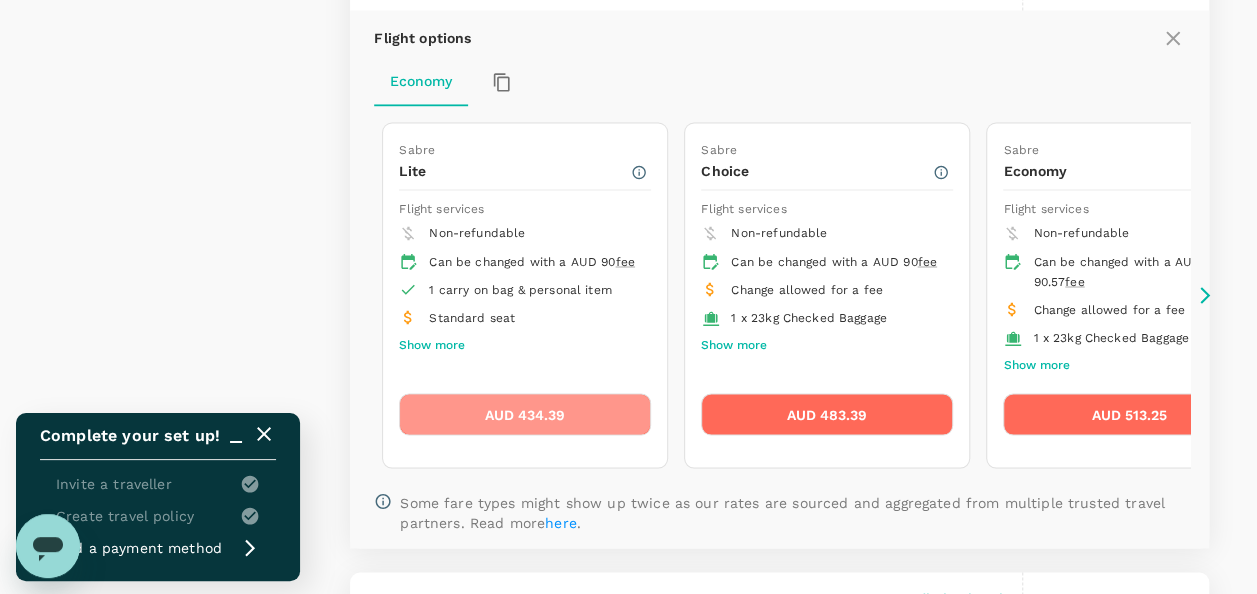 click on "AUD 434.39" at bounding box center [525, 414] 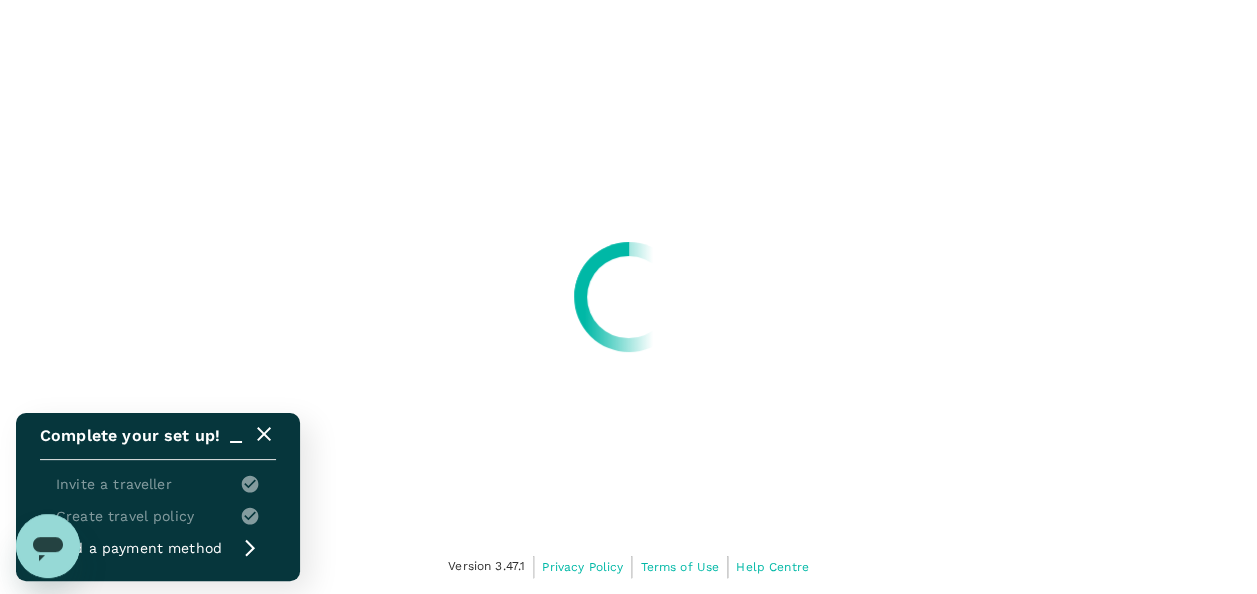 scroll, scrollTop: 0, scrollLeft: 0, axis: both 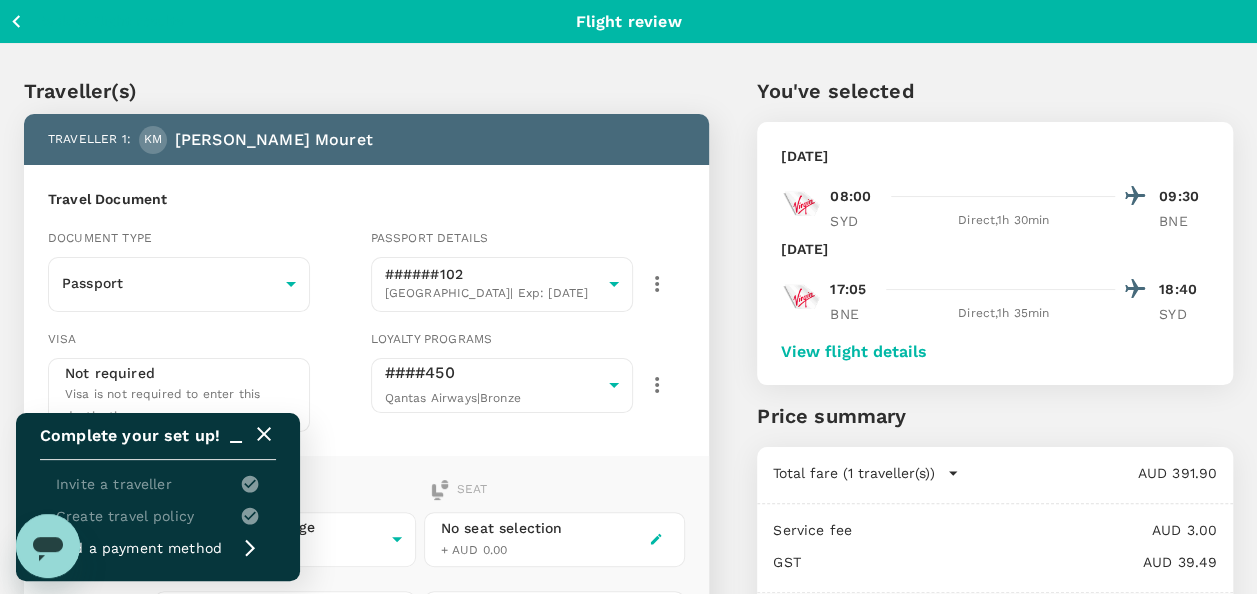 click on "[DATE] 08:00 09:30 SYD Direct ,  1h 30min BNE [DATE] 17:05 18:40 BNE Direct ,  1h 35min SYD View flight details" at bounding box center (995, 253) 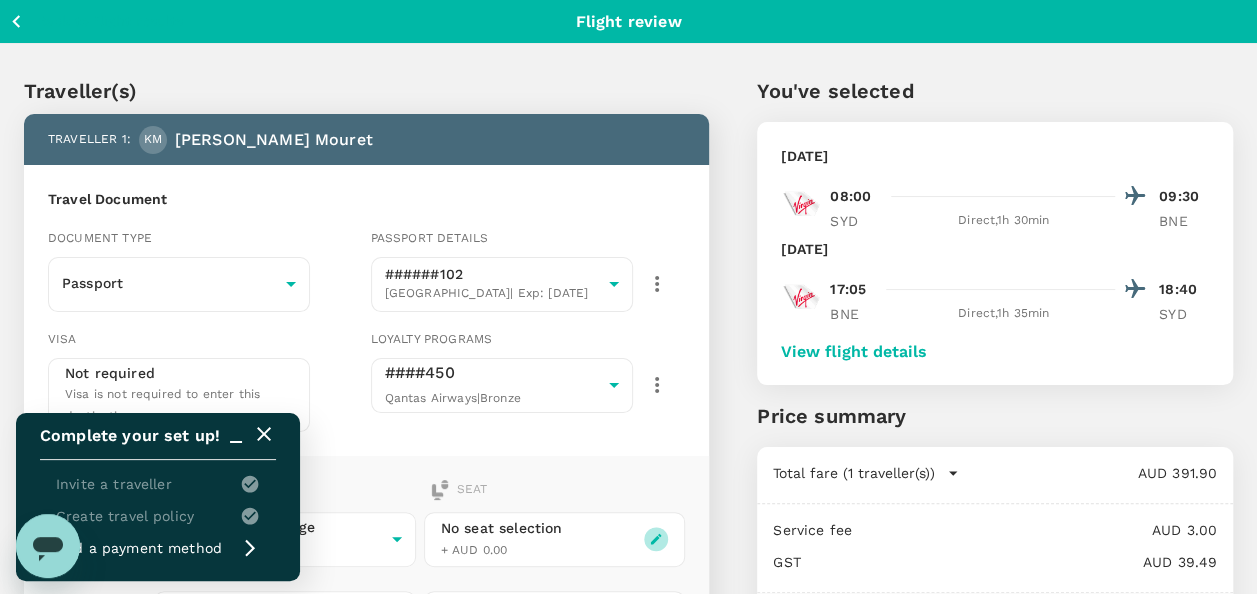 click at bounding box center (656, 539) 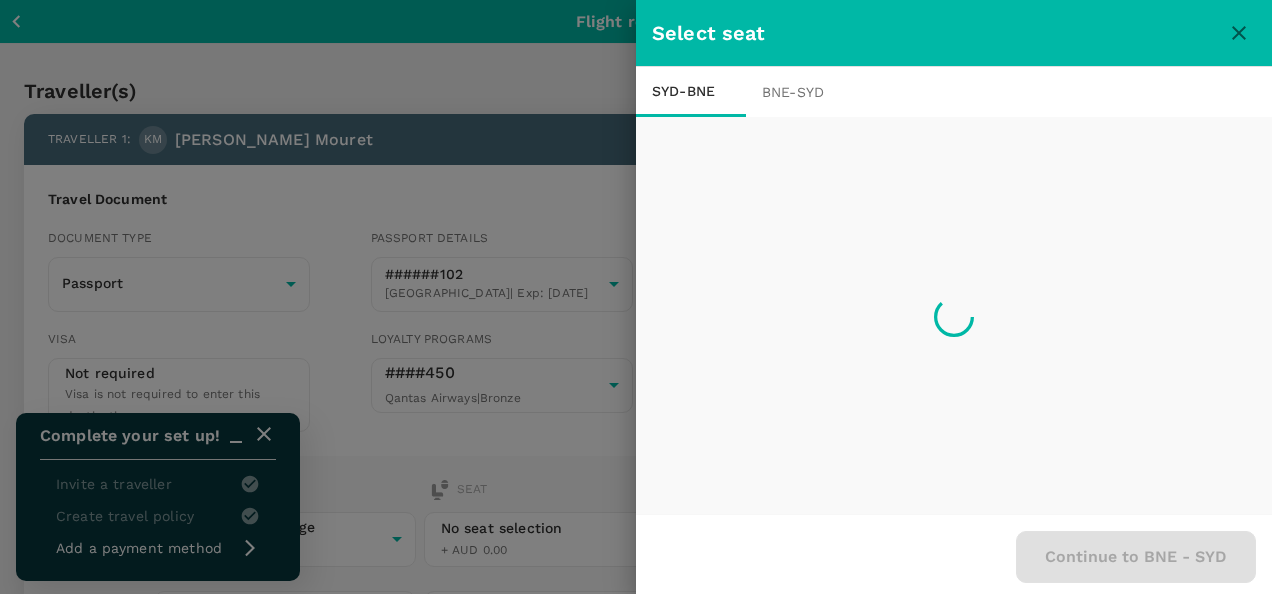 click on "Continue to   BNE - SYD" at bounding box center [954, 554] 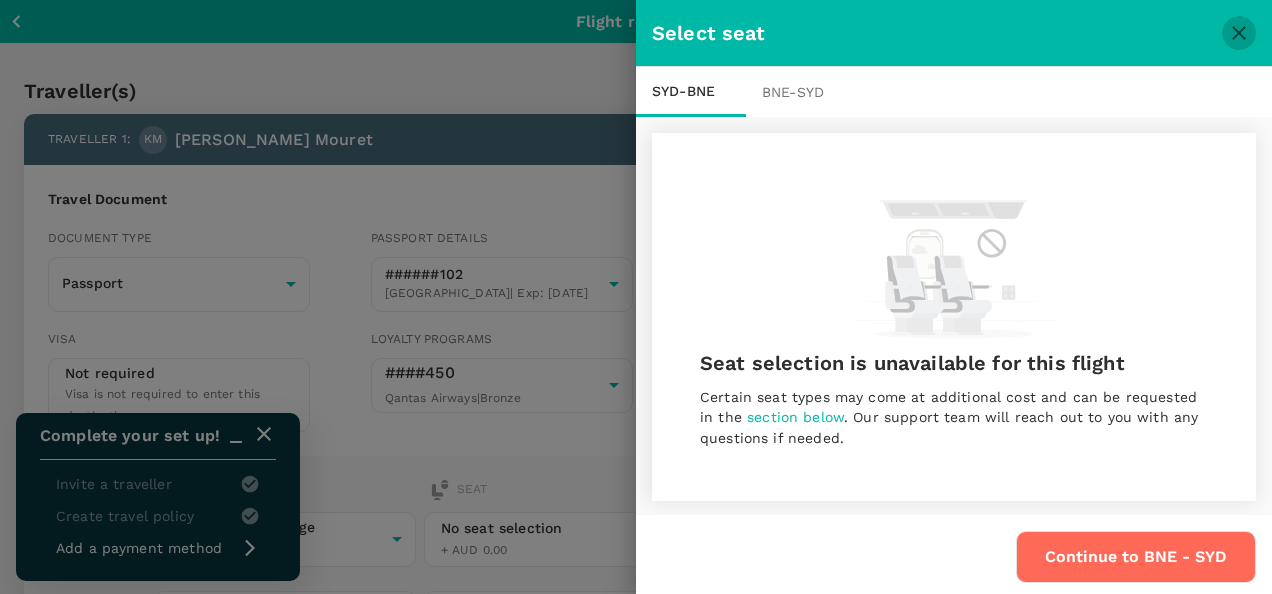 click 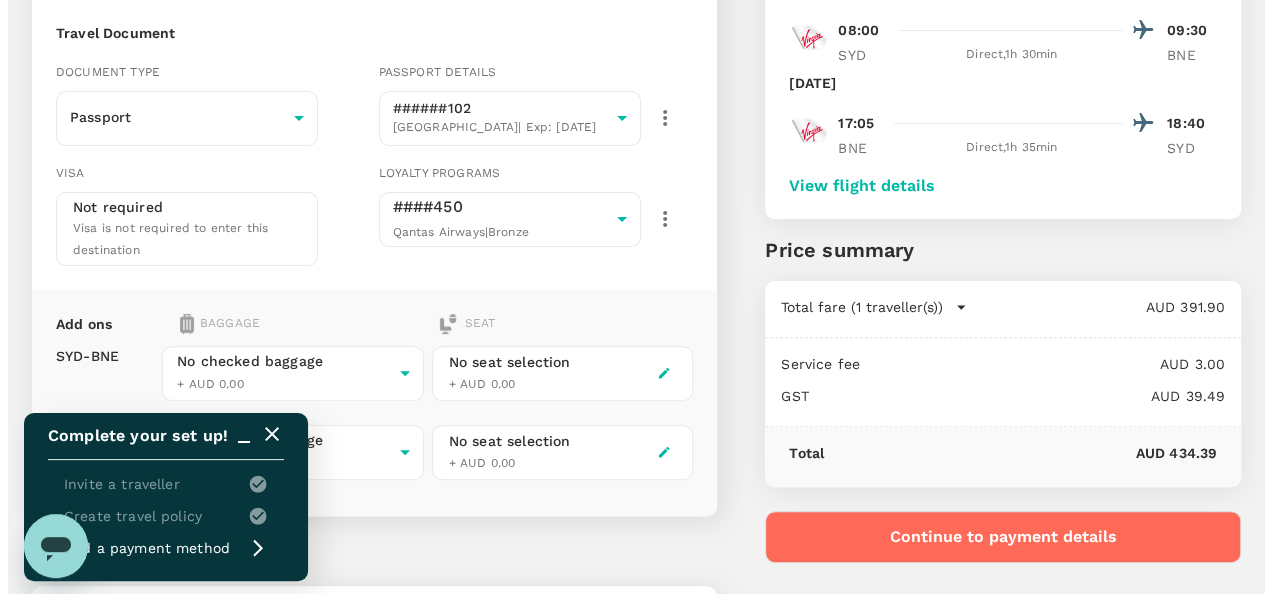 scroll, scrollTop: 168, scrollLeft: 0, axis: vertical 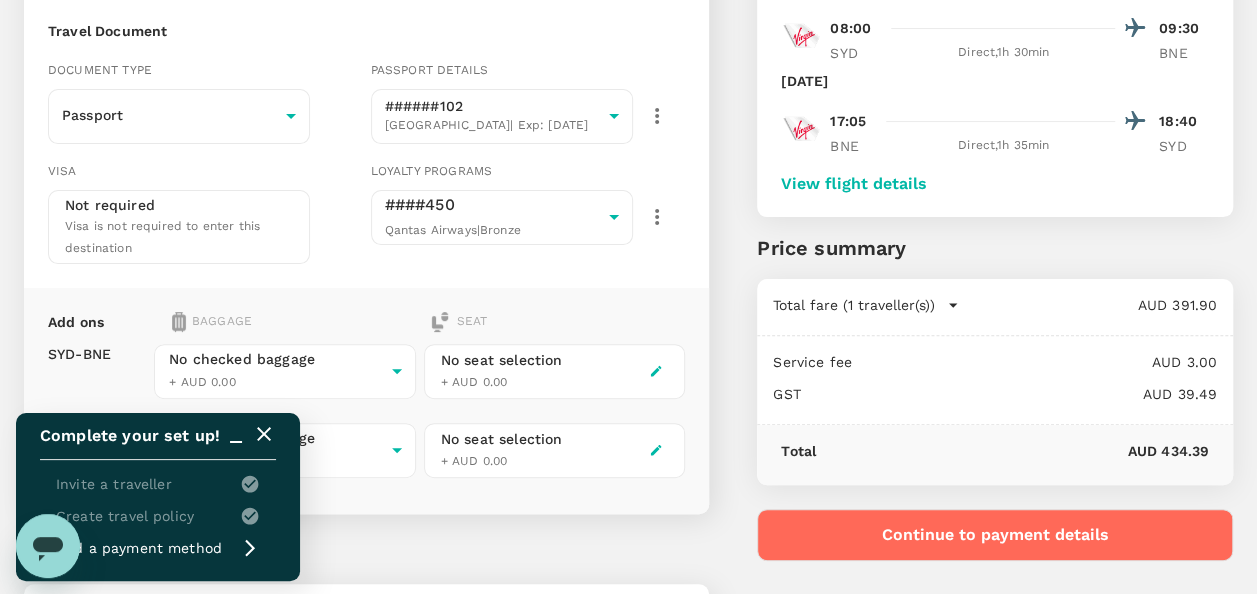 click on "Continue to payment details" at bounding box center (995, 535) 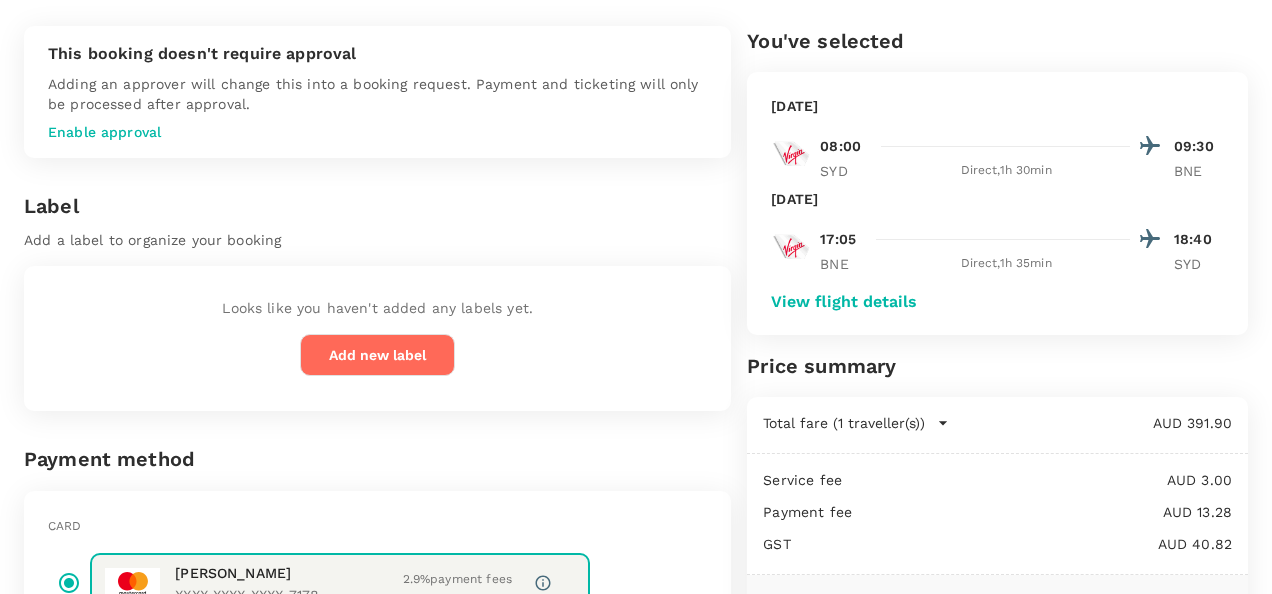 scroll, scrollTop: 71, scrollLeft: 0, axis: vertical 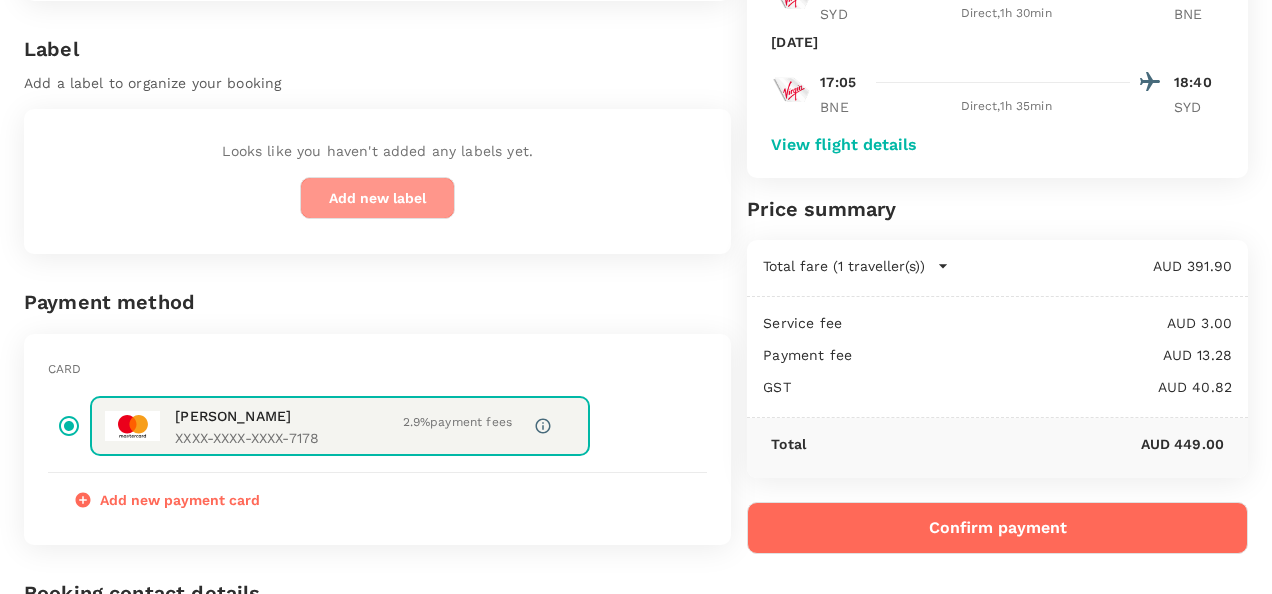 click on "Add new label" at bounding box center [377, 198] 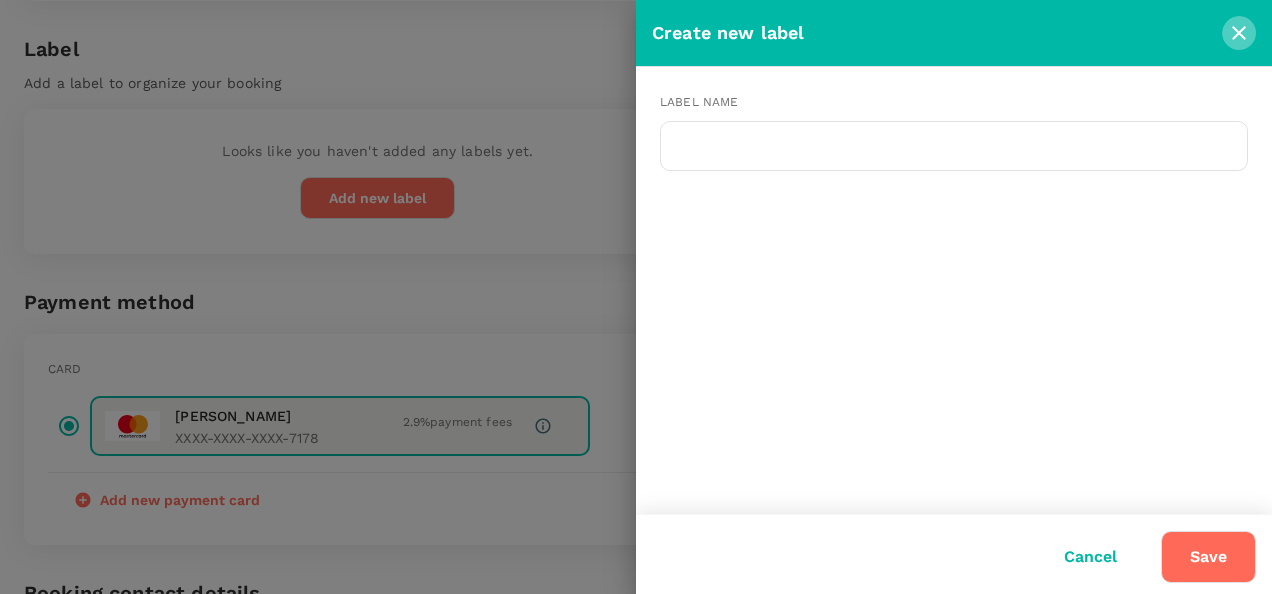 click 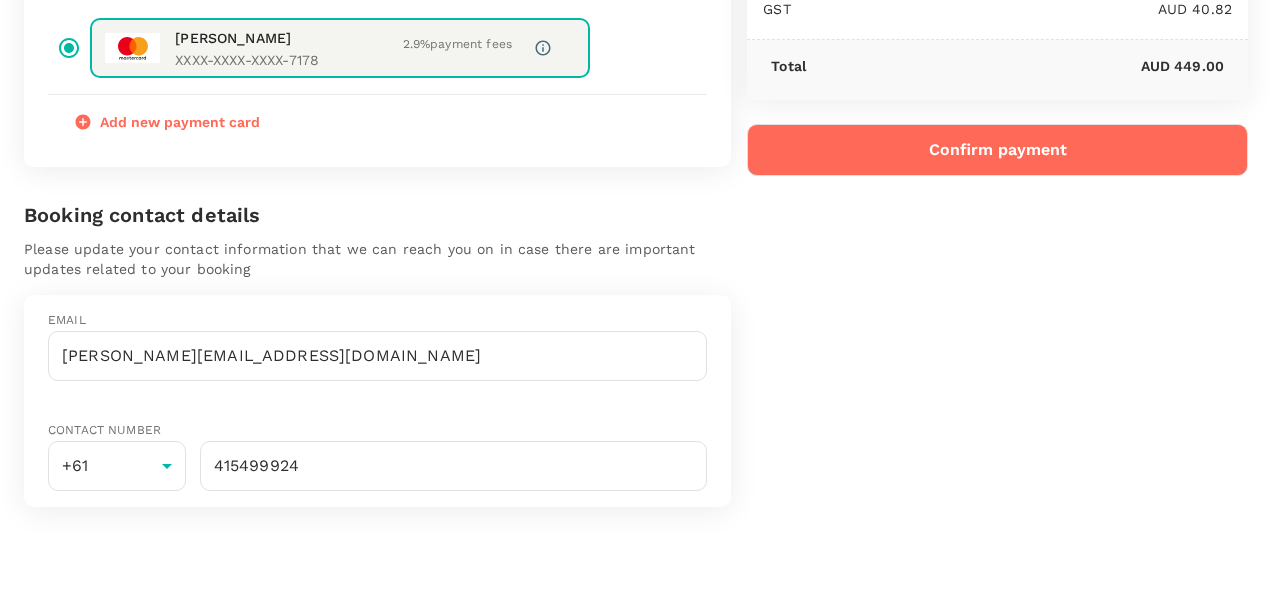 scroll, scrollTop: 494, scrollLeft: 0, axis: vertical 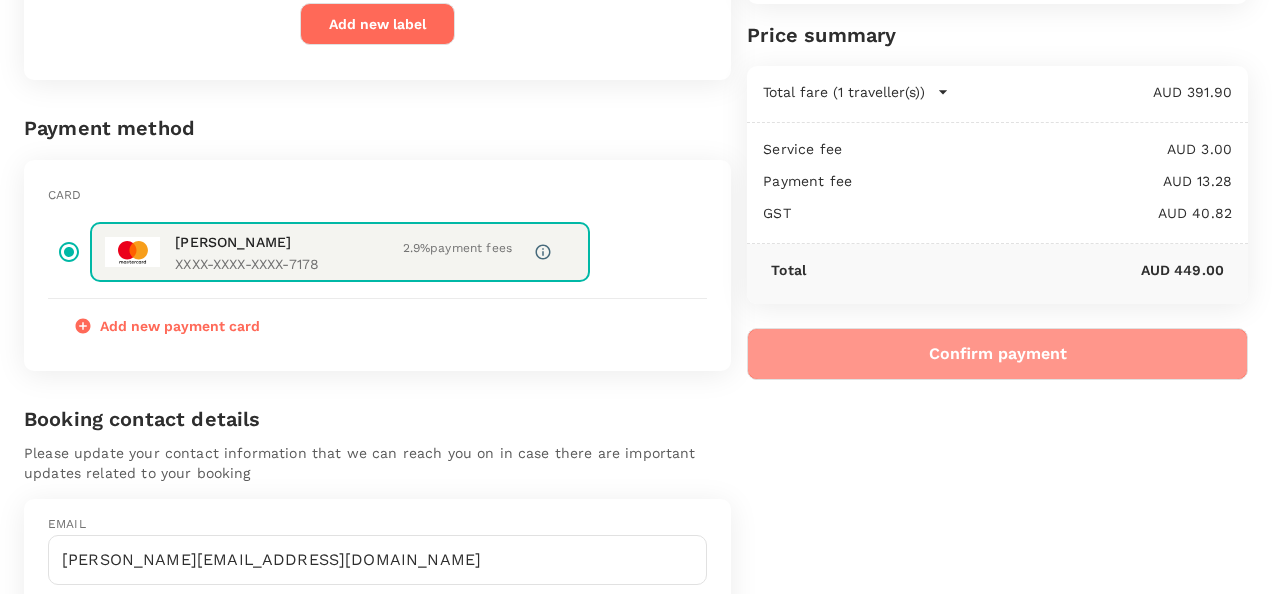 click on "Confirm payment" at bounding box center (997, 354) 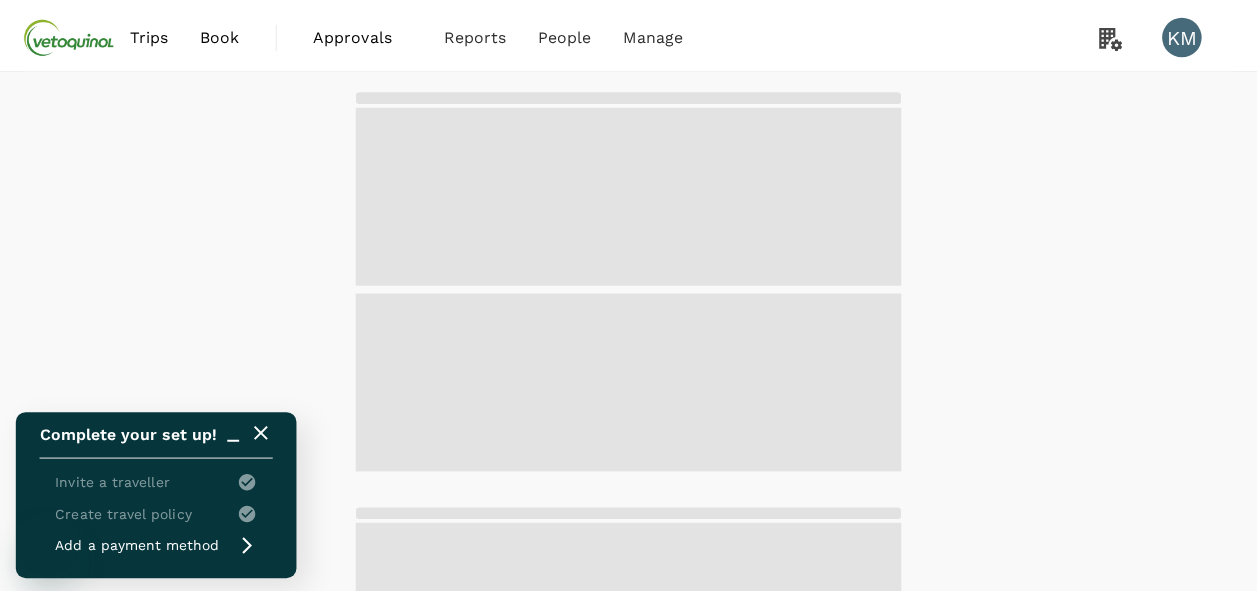 scroll, scrollTop: 0, scrollLeft: 0, axis: both 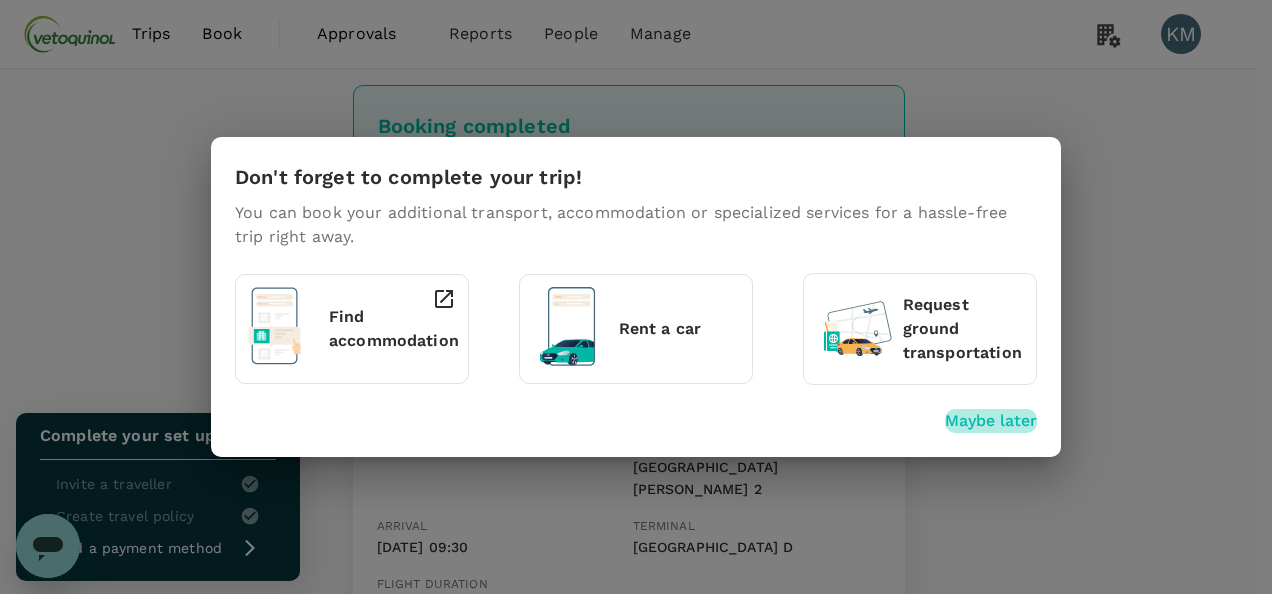 click on "Maybe later" at bounding box center (991, 421) 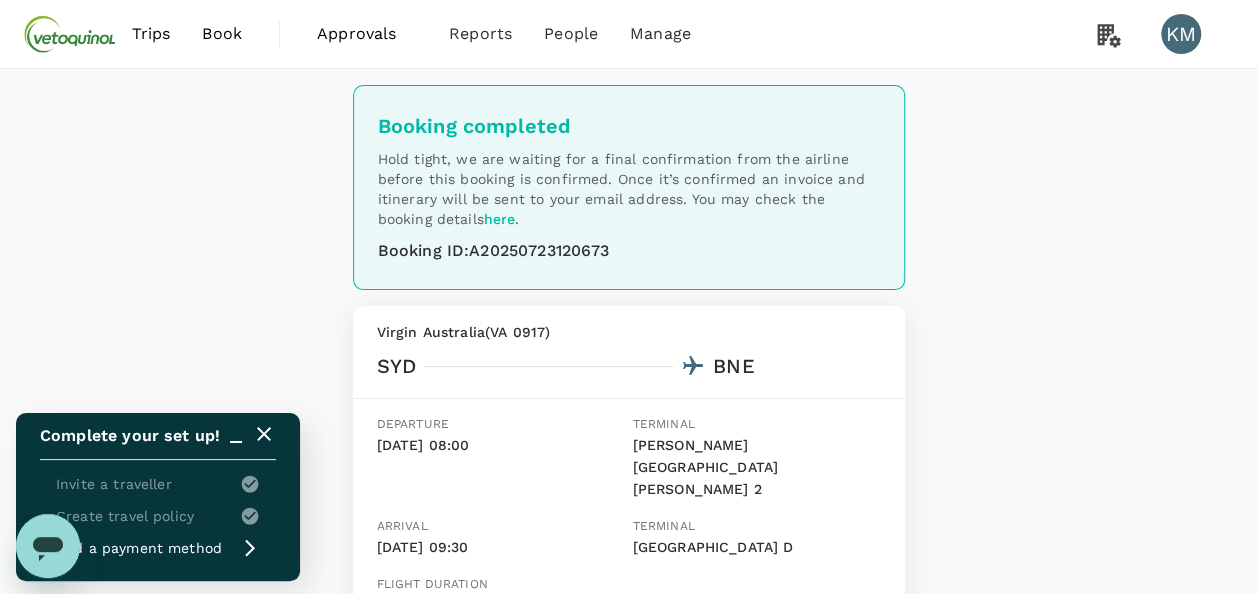 click on "Booking completed Hold tight, we are waiting for a final confirmation from the airline before this booking is confirmed. Once it’s confirmed an invoice and itinerary will be sent to your email address. You may check the booking details  here . Booking ID  : A20250723120673 Virgin Australia  ( VA   0917 ) SYD BNE Departure 27 Aug, 08:00 Terminal Sydney Kingsford Smith Airport   2 Arrival 27 Aug, 09:30 Terminal Brisbane   D Flight duration 1h 30m Traveller Kim Louise Mouret Seat - Confirmation number USMTXL Virgin Australia  ( VA   0970 ) BNE SYD Departure 28 Aug, 17:05 Terminal Brisbane   D Arrival 28 Aug, 18:40 Terminal Sydney Kingsford Smith Airport   2 Flight duration 1h 35m Traveller Kim Louise Mouret Seat - Confirmation number USMTXL Back to trips Book a hotel" at bounding box center [628, 747] 